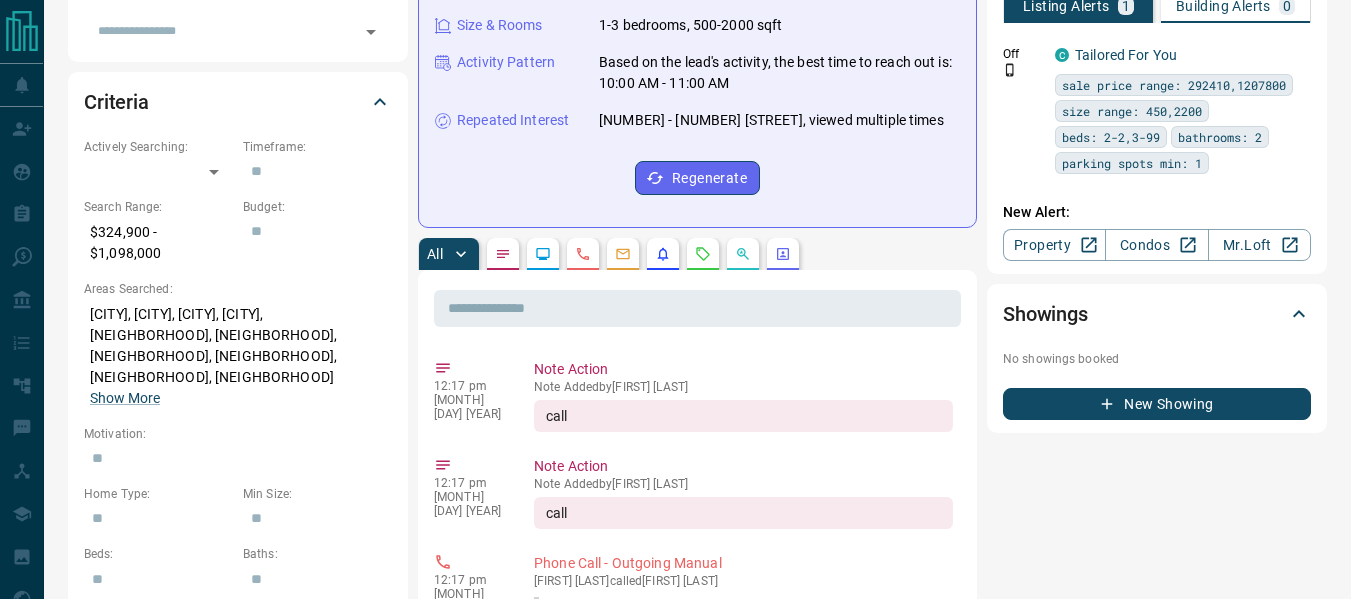 scroll, scrollTop: 500, scrollLeft: 0, axis: vertical 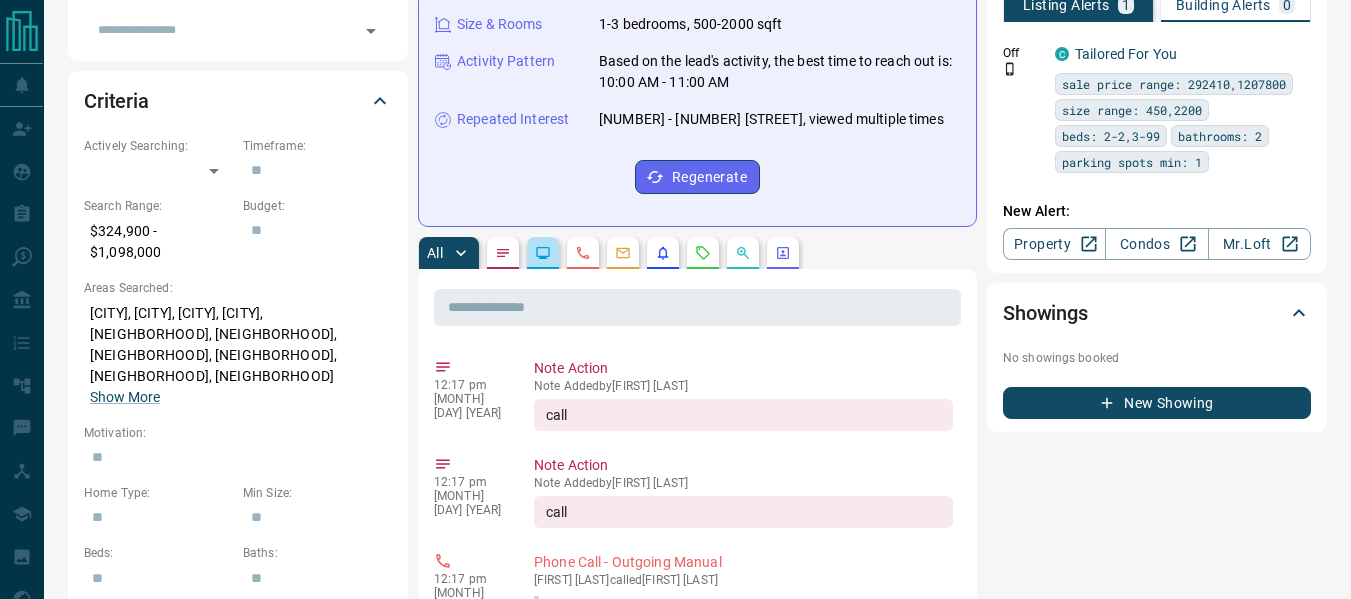 click at bounding box center [543, 253] 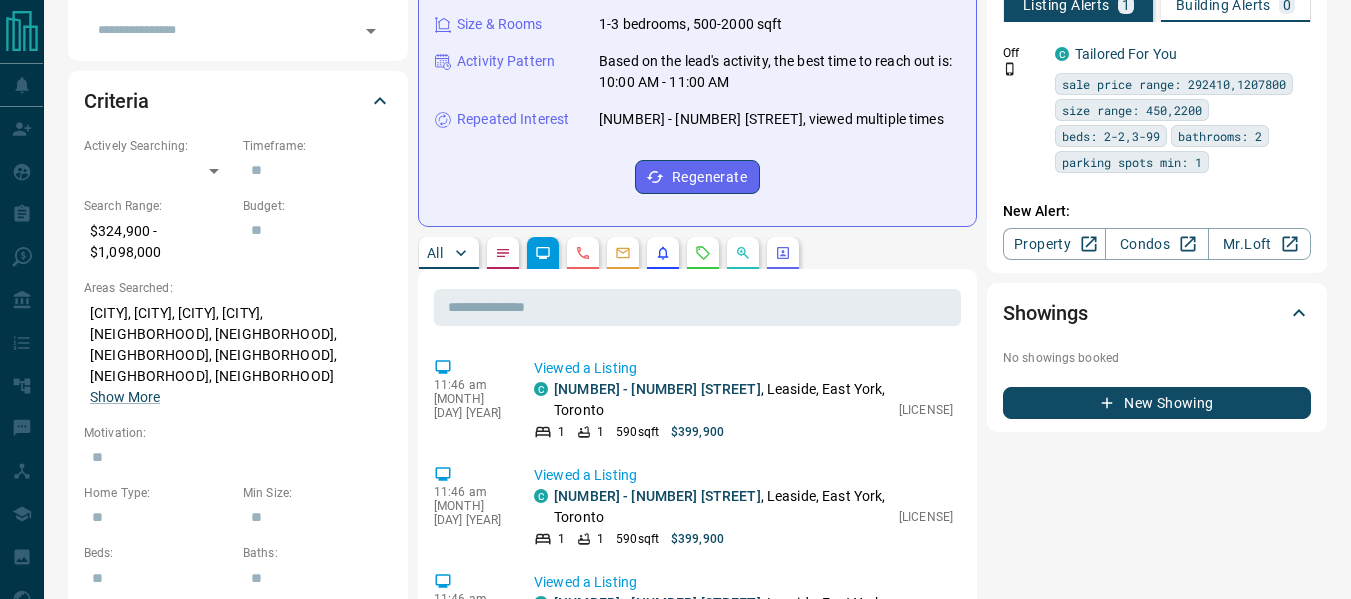 scroll, scrollTop: 600, scrollLeft: 0, axis: vertical 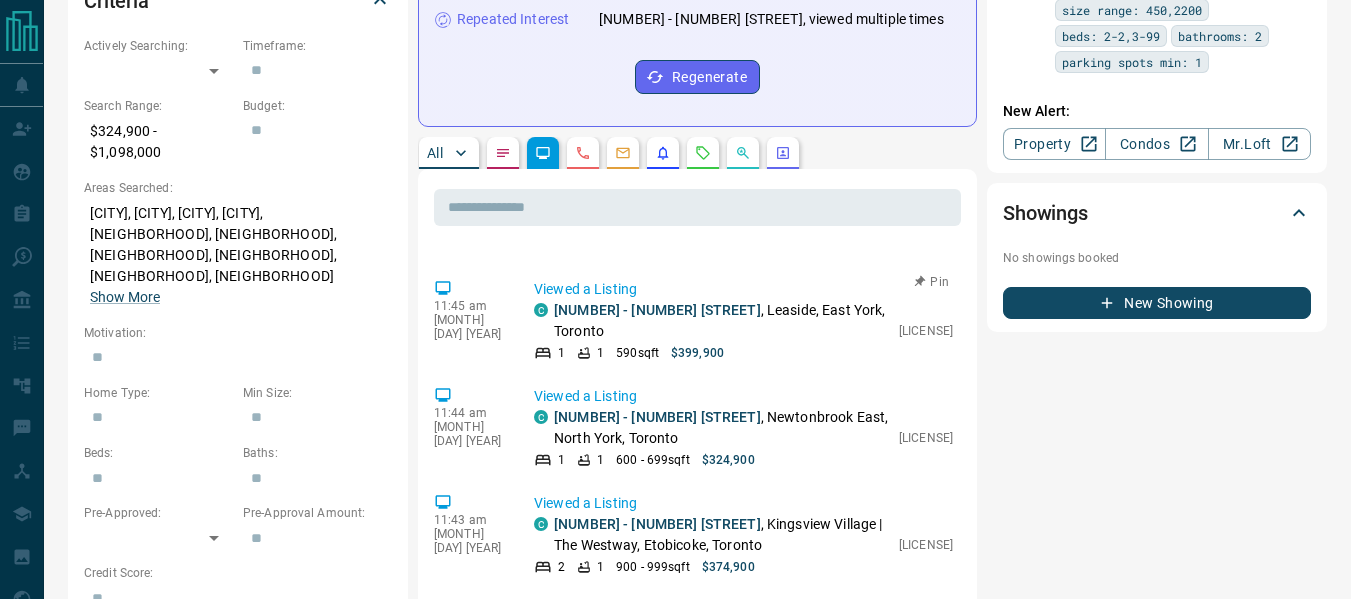 click on "[NUMBER] - [NUMBER] [STREET] , [NEIGHBORHOOD], [BOROUGH], [CITY]" at bounding box center [721, 321] 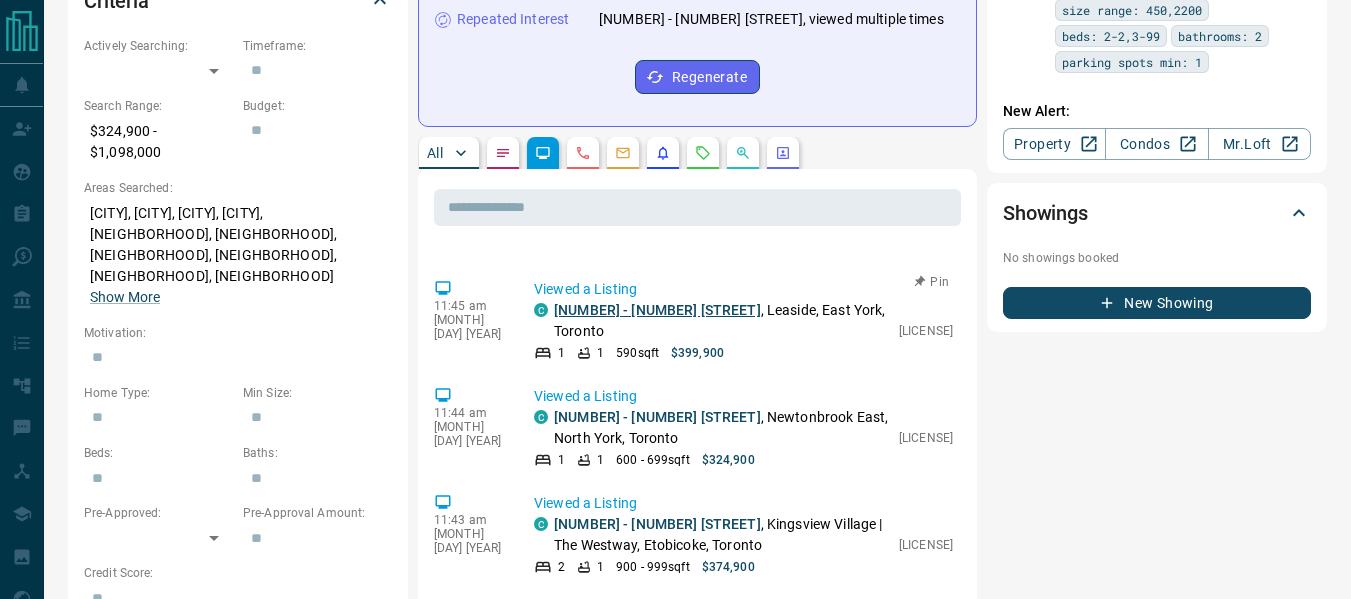 click on "[NUMBER] - [NUMBER] [STREET]" at bounding box center (657, 310) 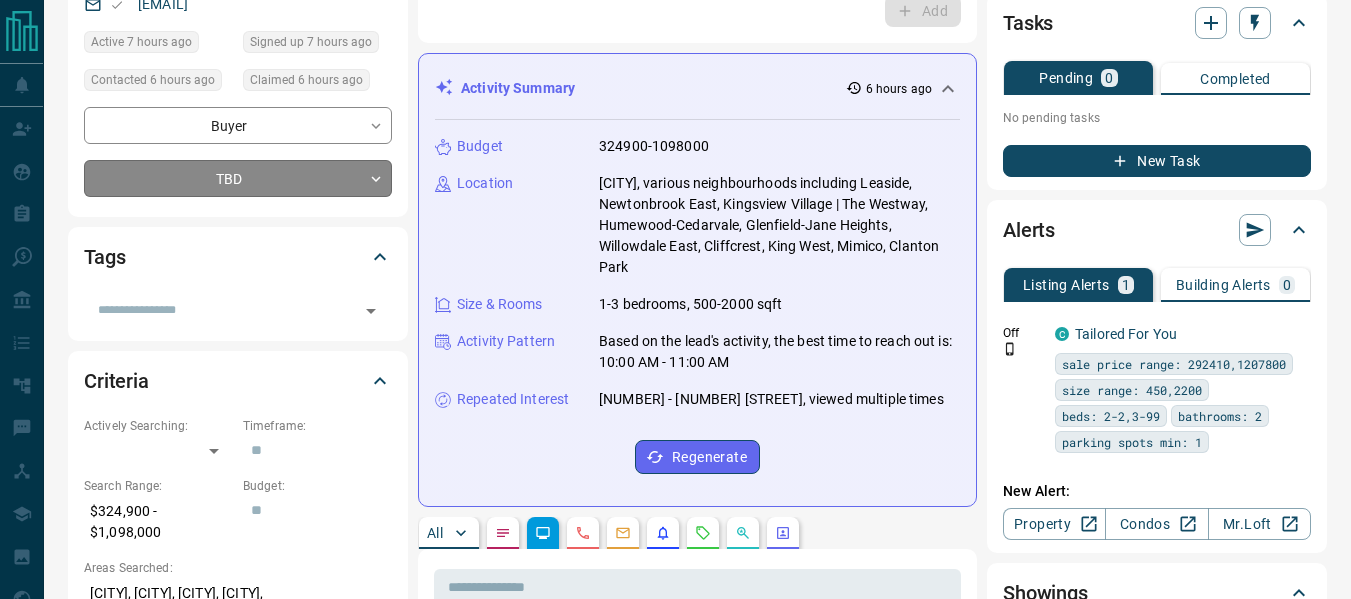 scroll, scrollTop: 200, scrollLeft: 0, axis: vertical 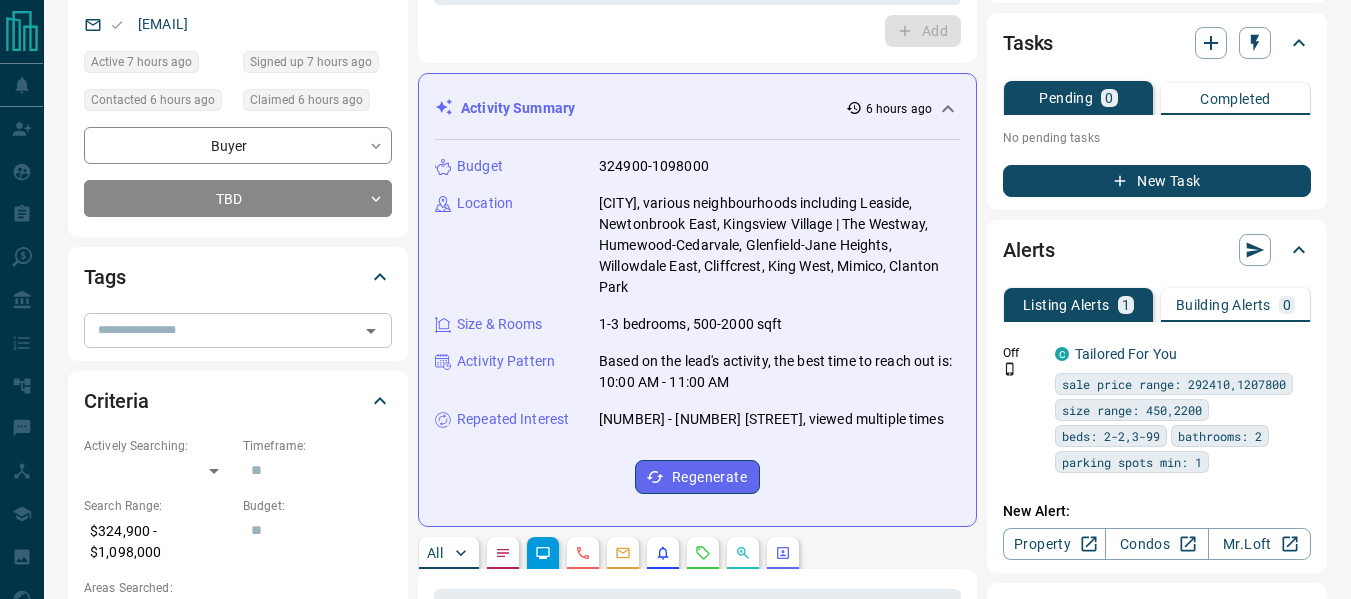 click on "​" at bounding box center [238, 330] 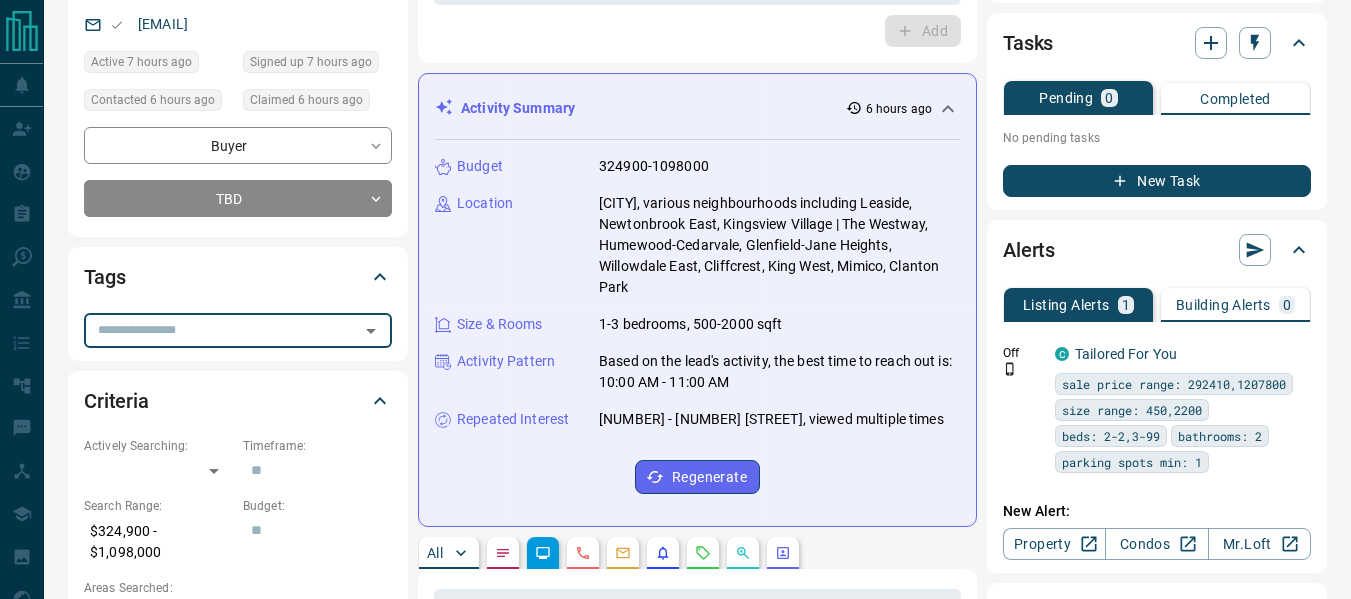 click at bounding box center [221, 330] 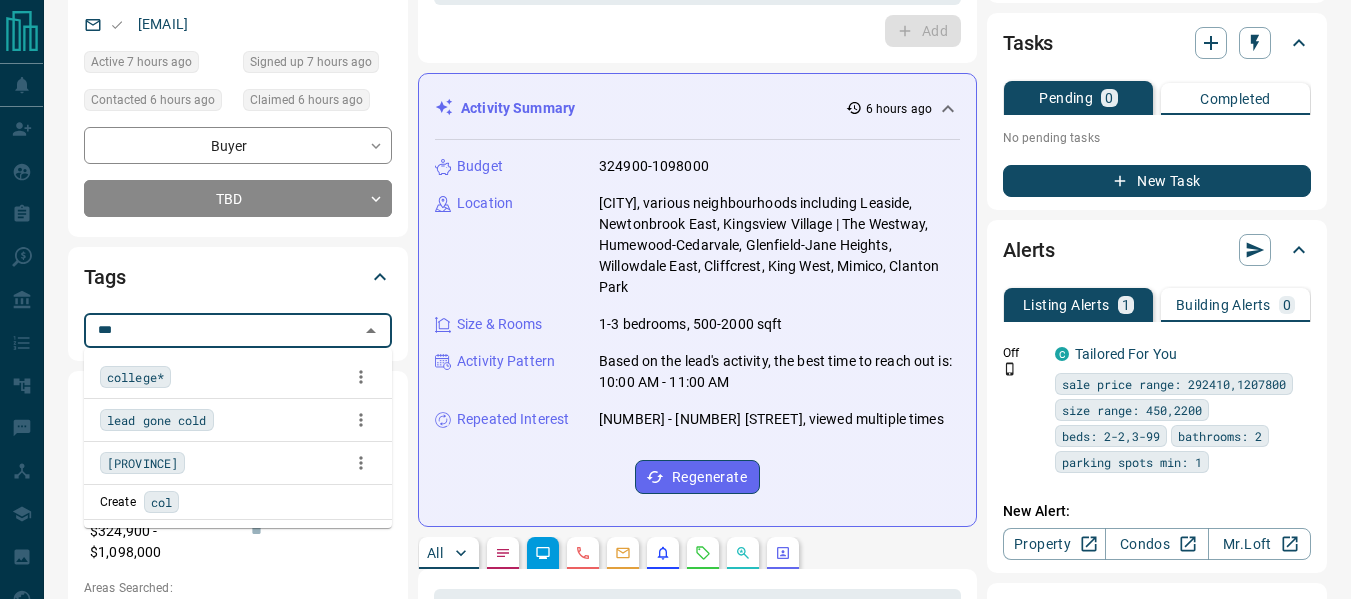 type on "****" 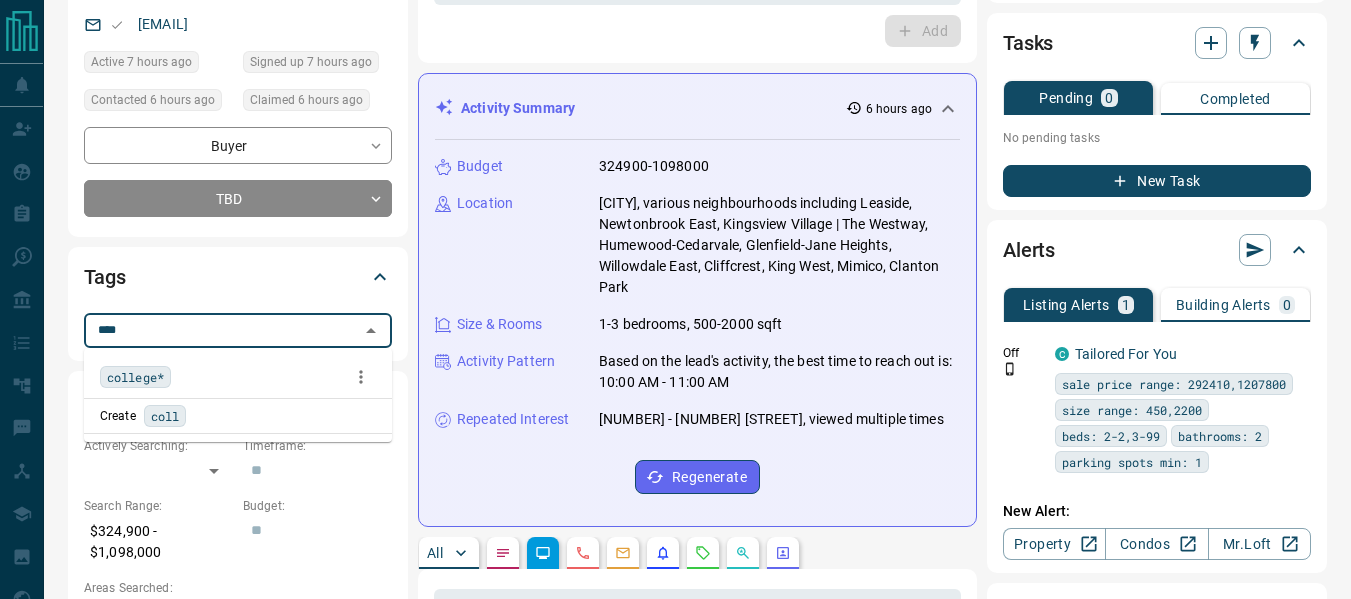 click on "college*" at bounding box center (238, 377) 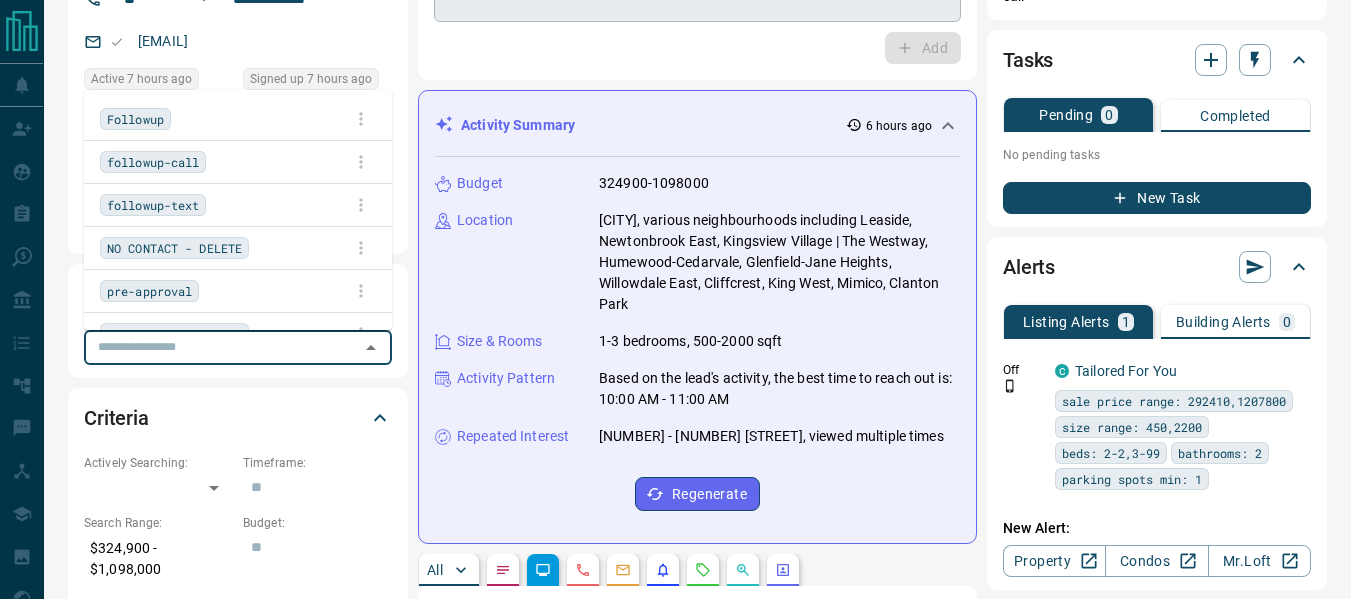 scroll, scrollTop: 0, scrollLeft: 0, axis: both 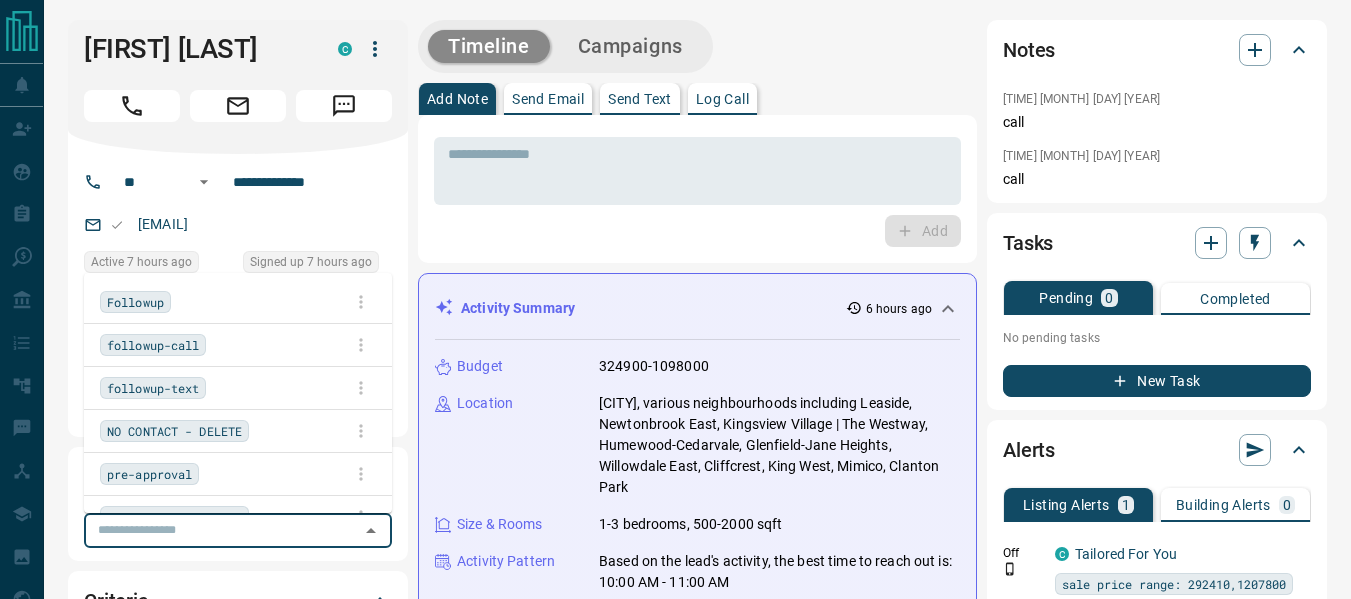 click on "Send Email" at bounding box center [548, 99] 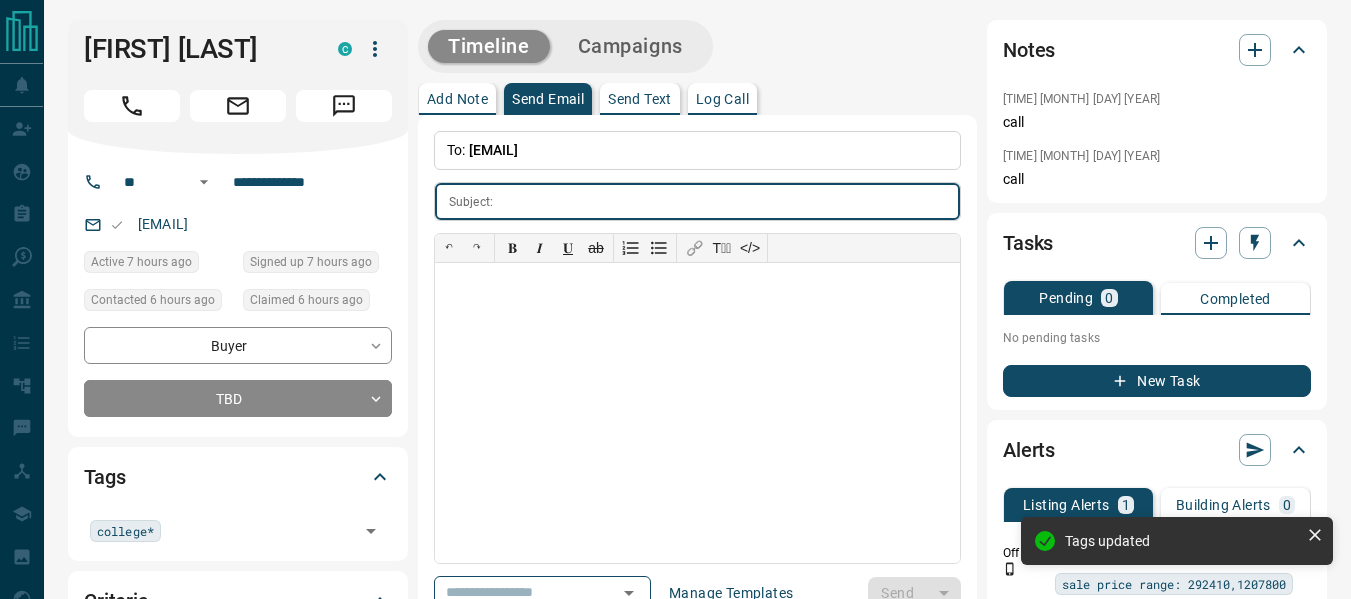 scroll, scrollTop: 300, scrollLeft: 0, axis: vertical 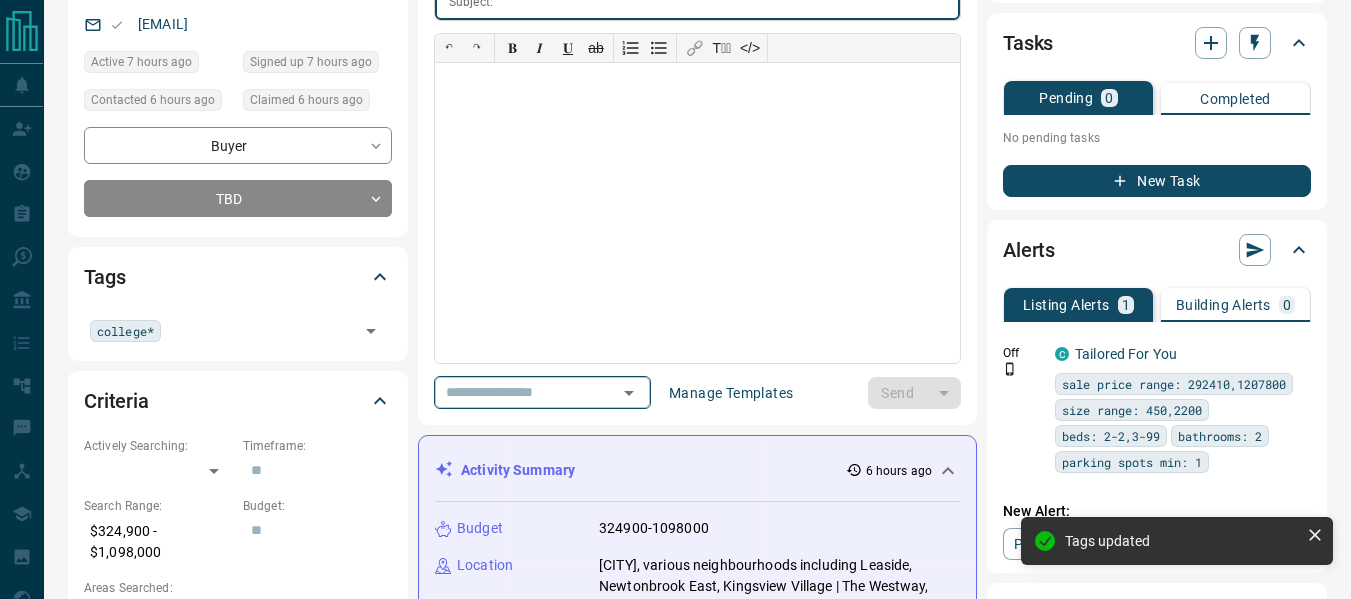 click 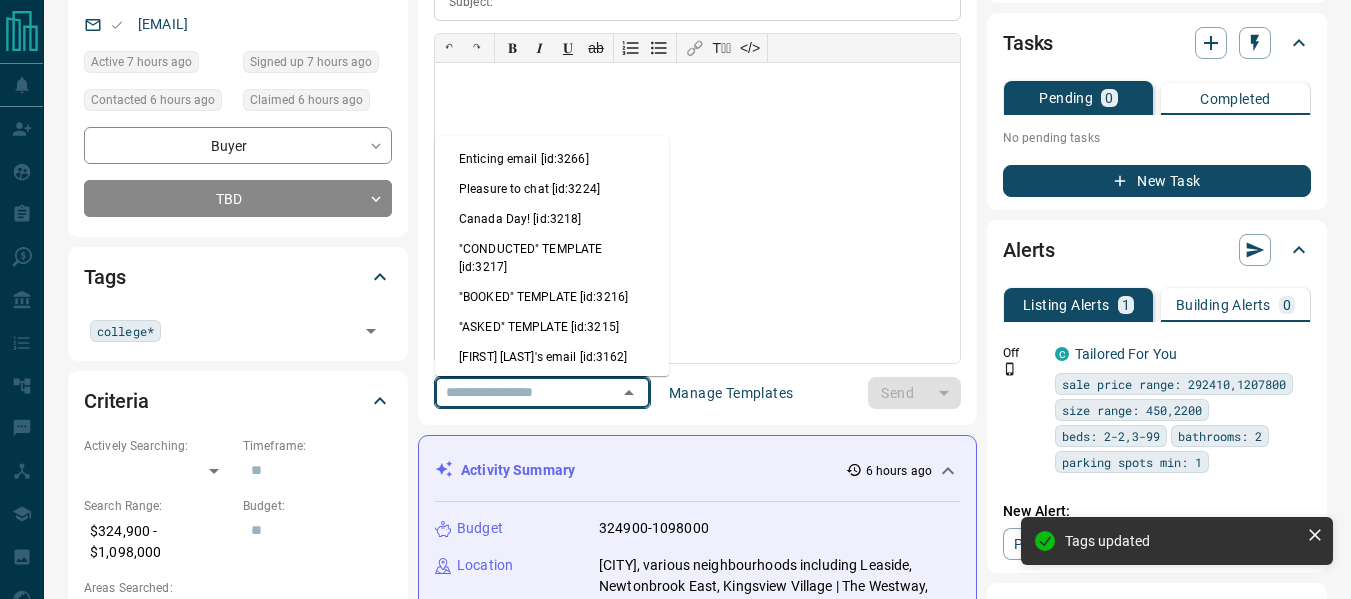 click on "[FIRST] [LAST]'s email [id:3162]" at bounding box center (552, 357) 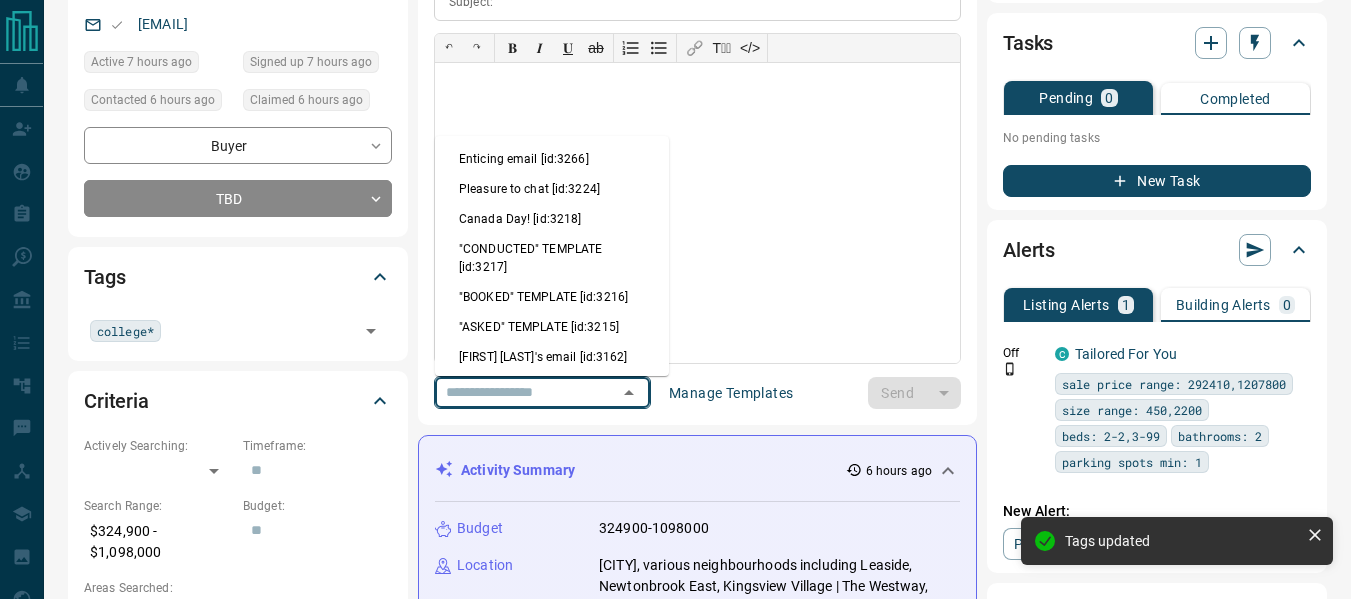 type on "**********" 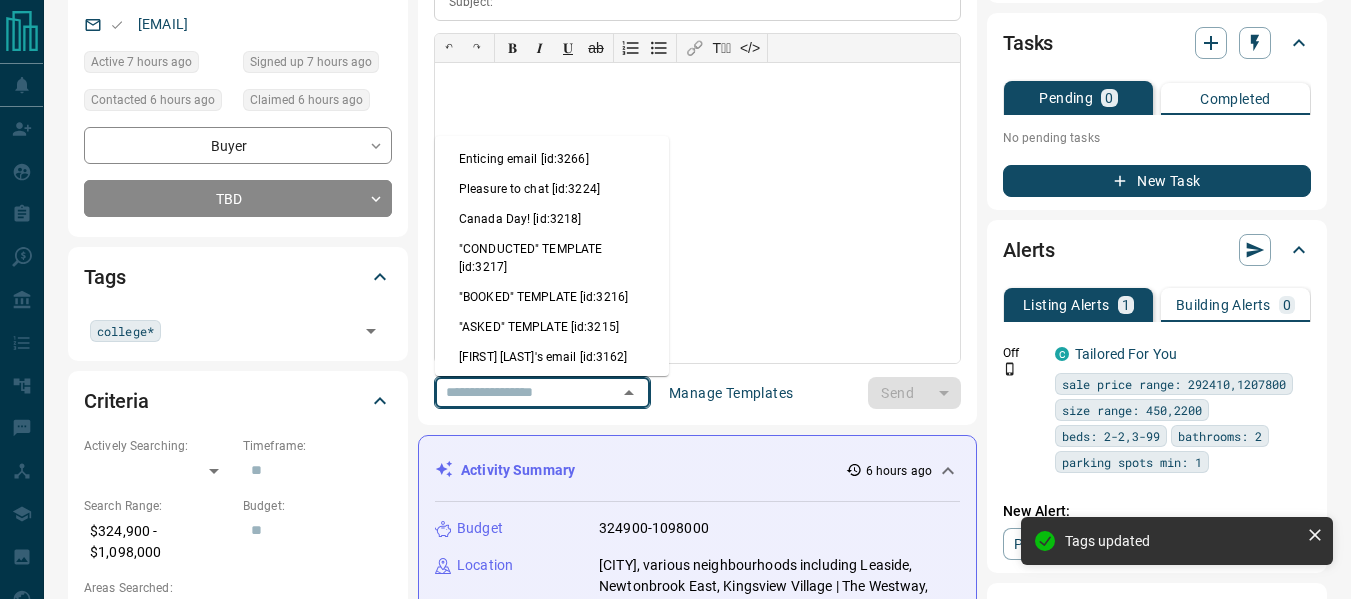 type on "**********" 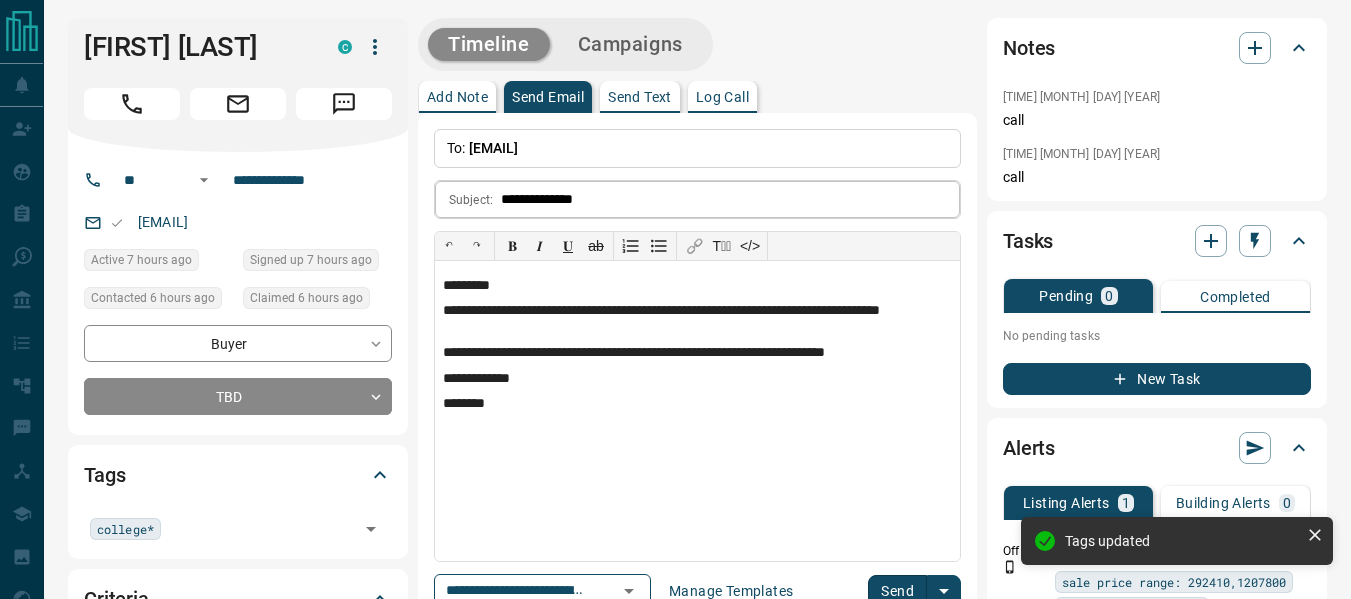 scroll, scrollTop: 0, scrollLeft: 0, axis: both 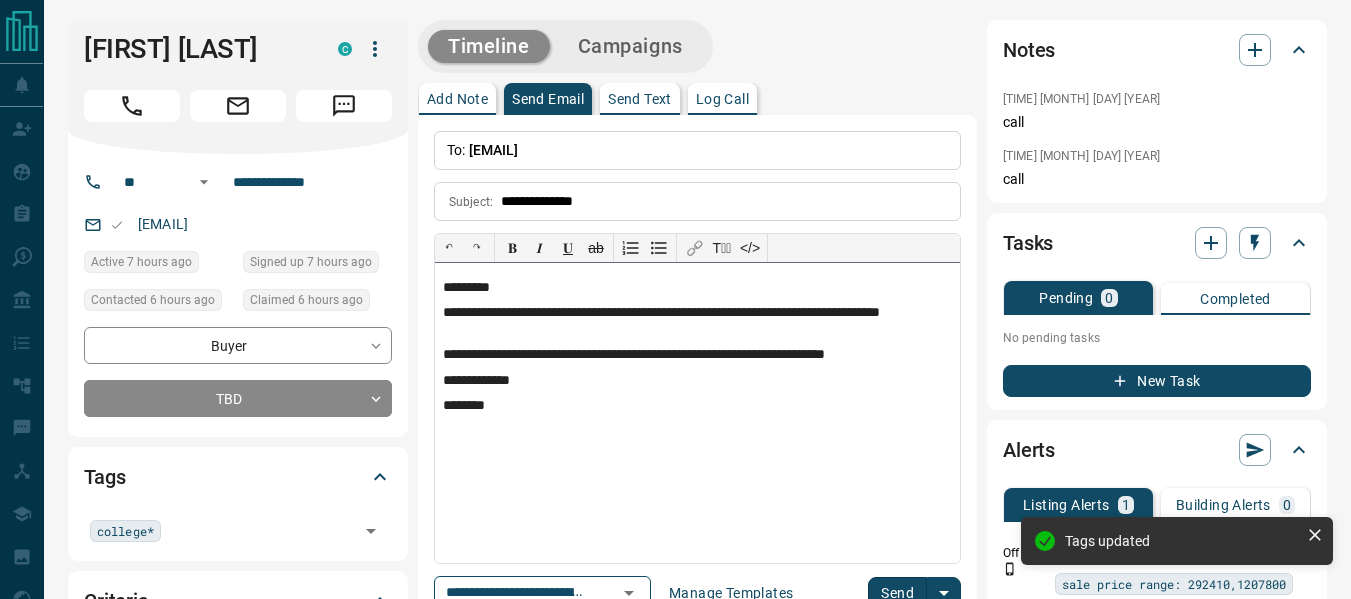 click on "**********" at bounding box center (697, 413) 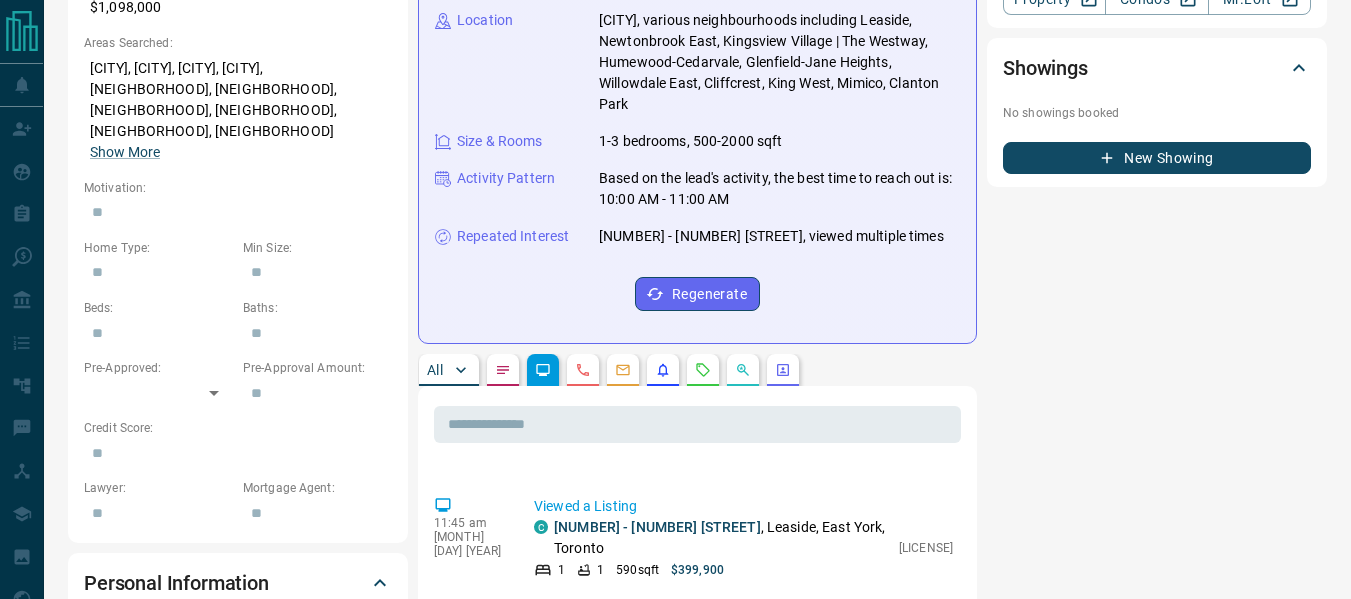scroll, scrollTop: 900, scrollLeft: 0, axis: vertical 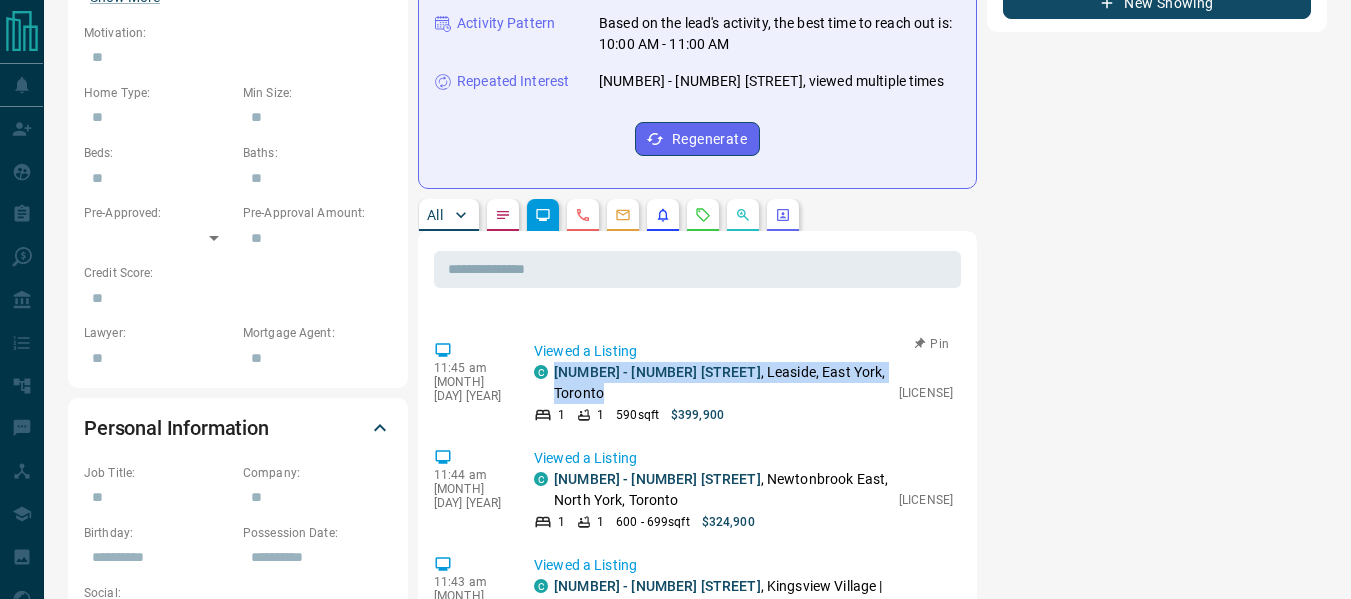 drag, startPoint x: 656, startPoint y: 391, endPoint x: 545, endPoint y: 378, distance: 111.75867 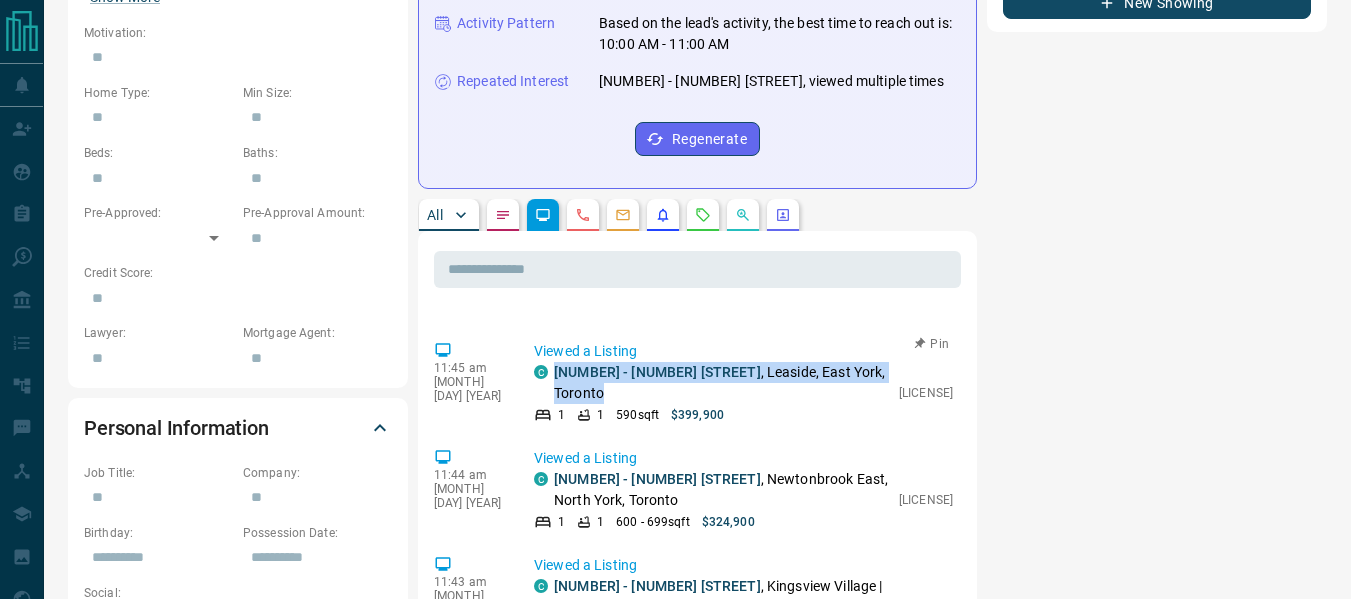 click on "C [NUMBER] - [NUMBER] [STREET] , [NEIGHBORHOOD], [BOROUGH], [CITY]" at bounding box center (711, 383) 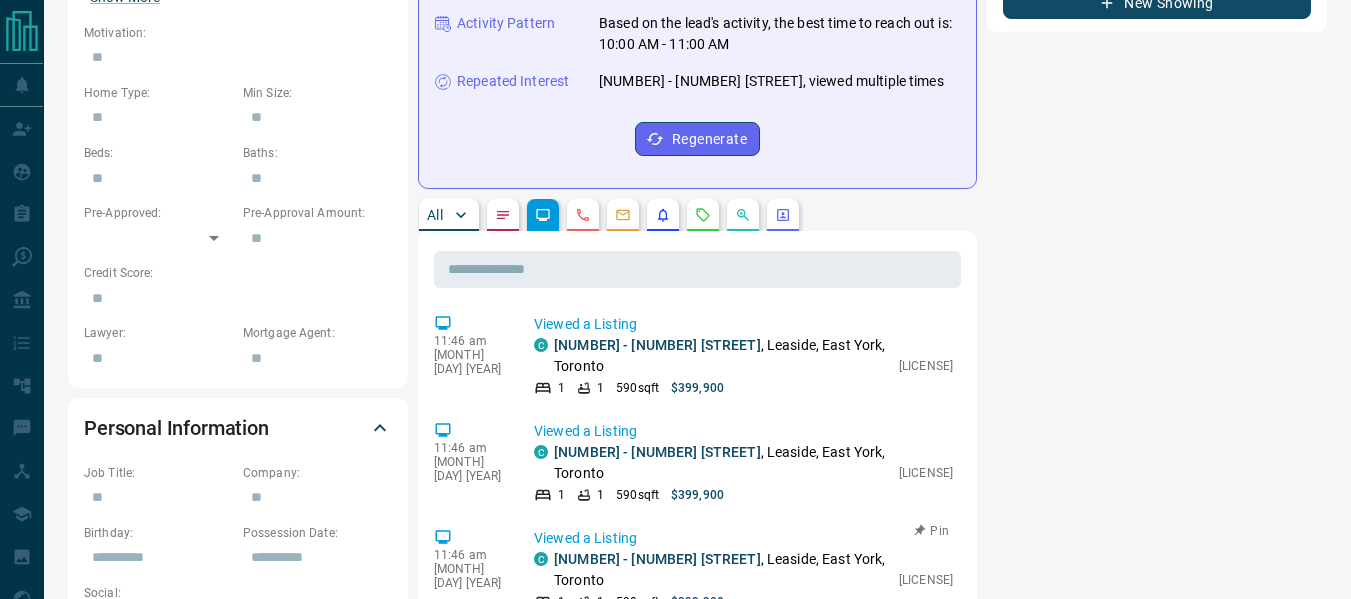 scroll, scrollTop: 0, scrollLeft: 0, axis: both 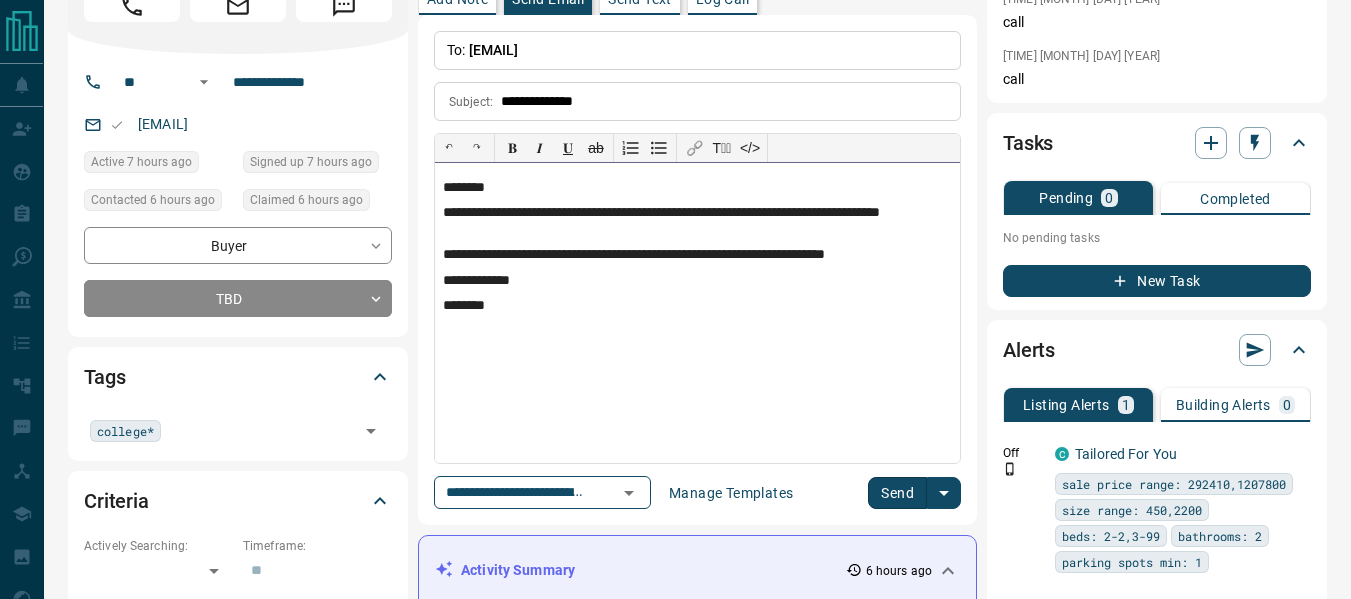 click on "**********" at bounding box center [697, 222] 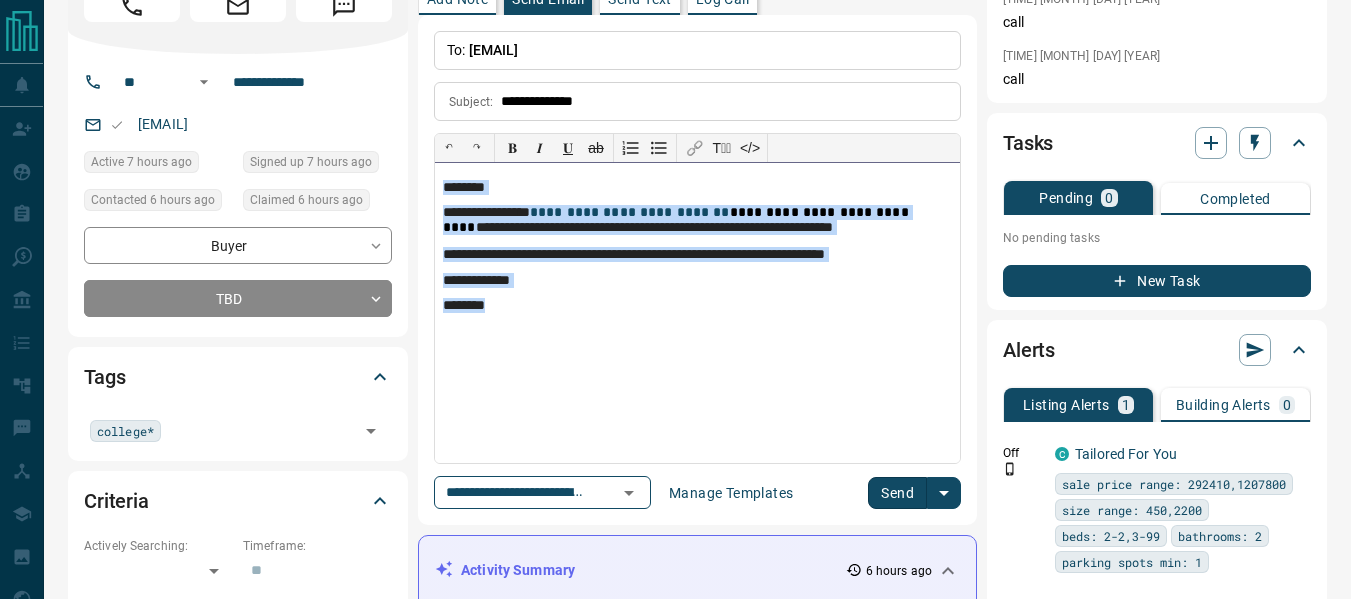 drag, startPoint x: 562, startPoint y: 316, endPoint x: 427, endPoint y: 177, distance: 193.7679 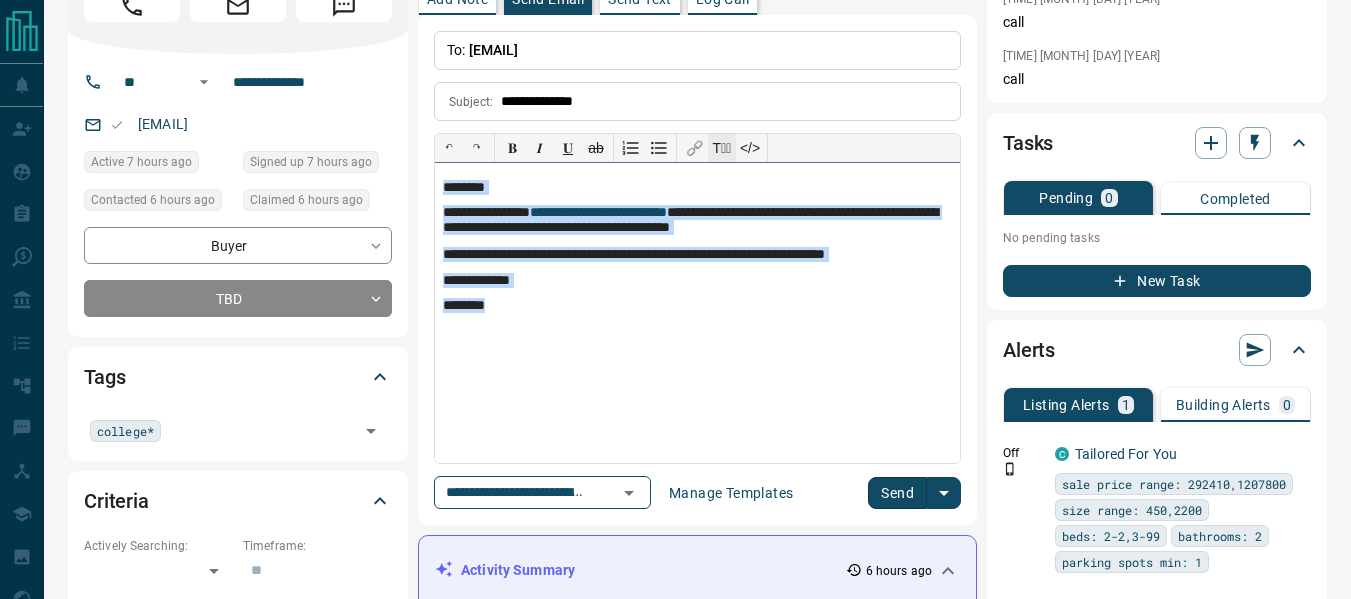 click on "T̲ₓ" at bounding box center (722, 148) 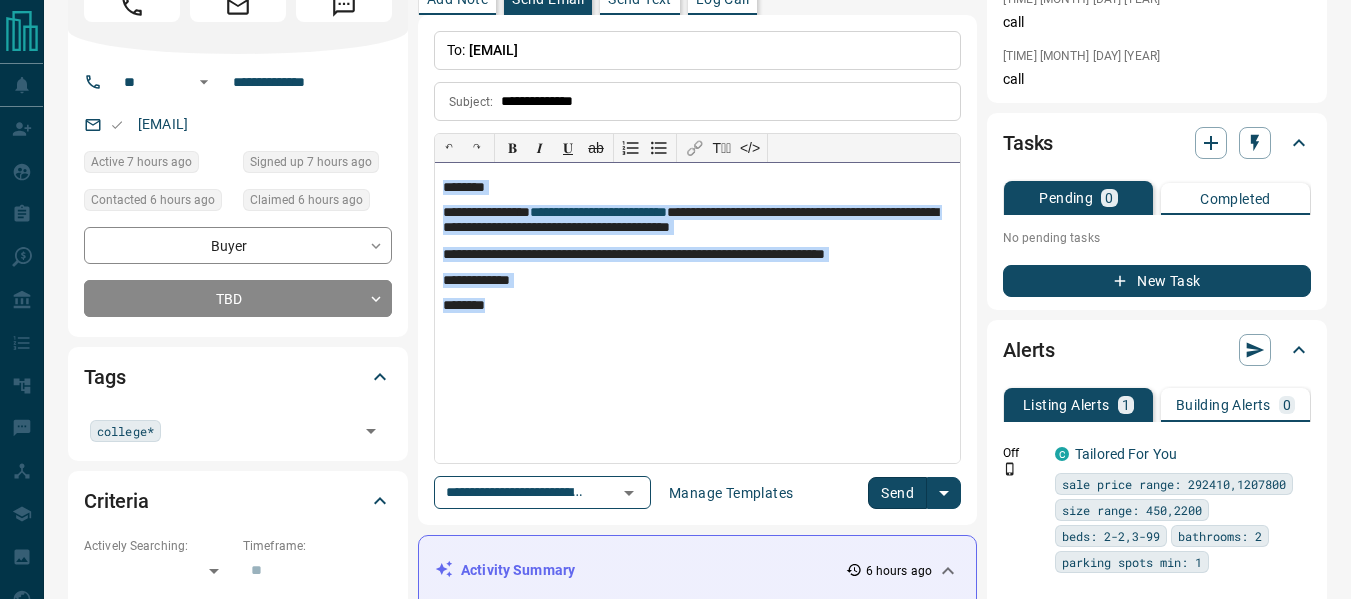 click on "********" at bounding box center [697, 306] 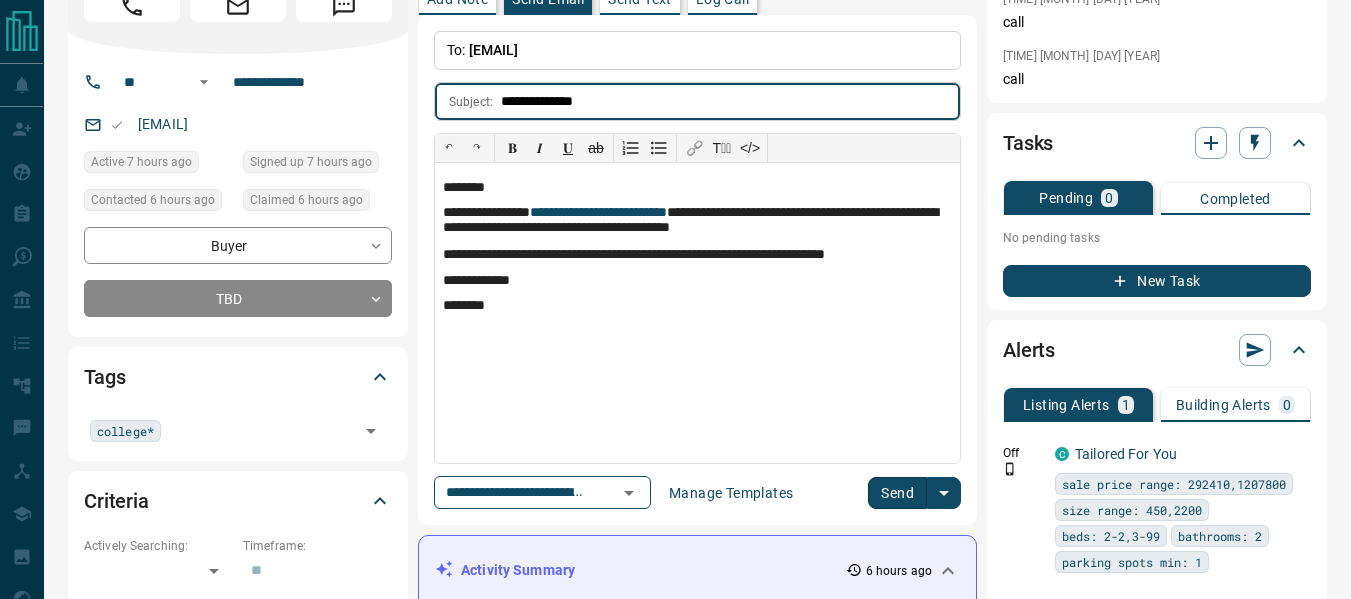 click on "**********" at bounding box center [730, 101] 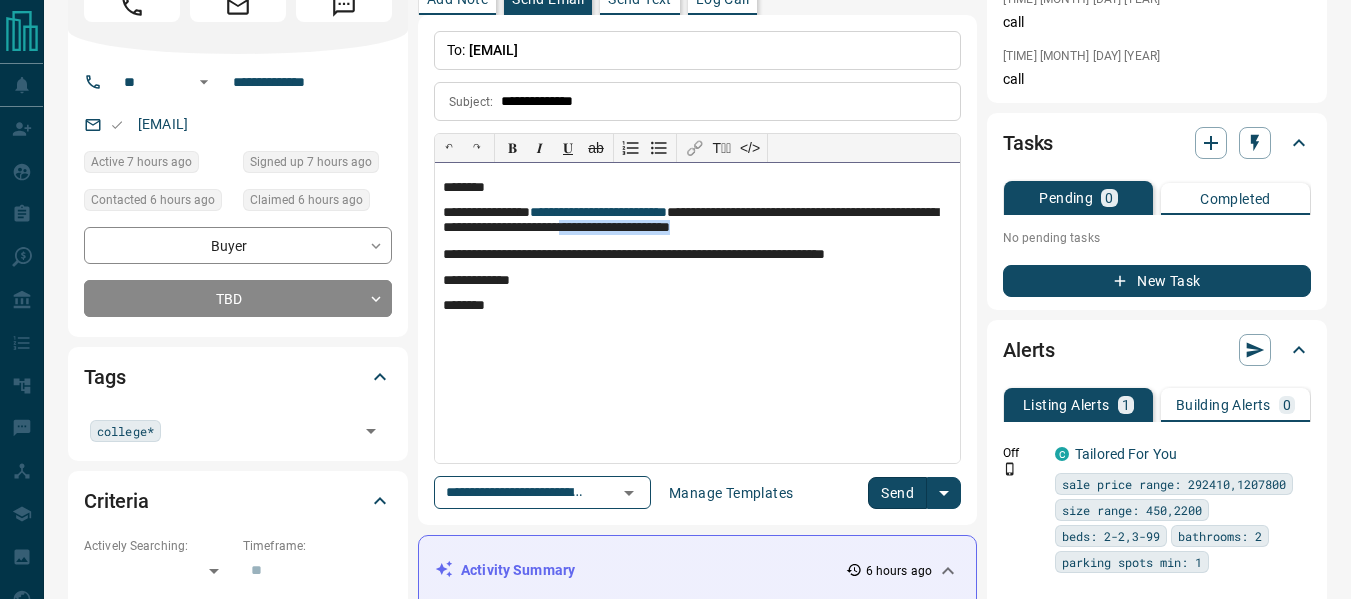 drag, startPoint x: 839, startPoint y: 224, endPoint x: 688, endPoint y: 237, distance: 151.55856 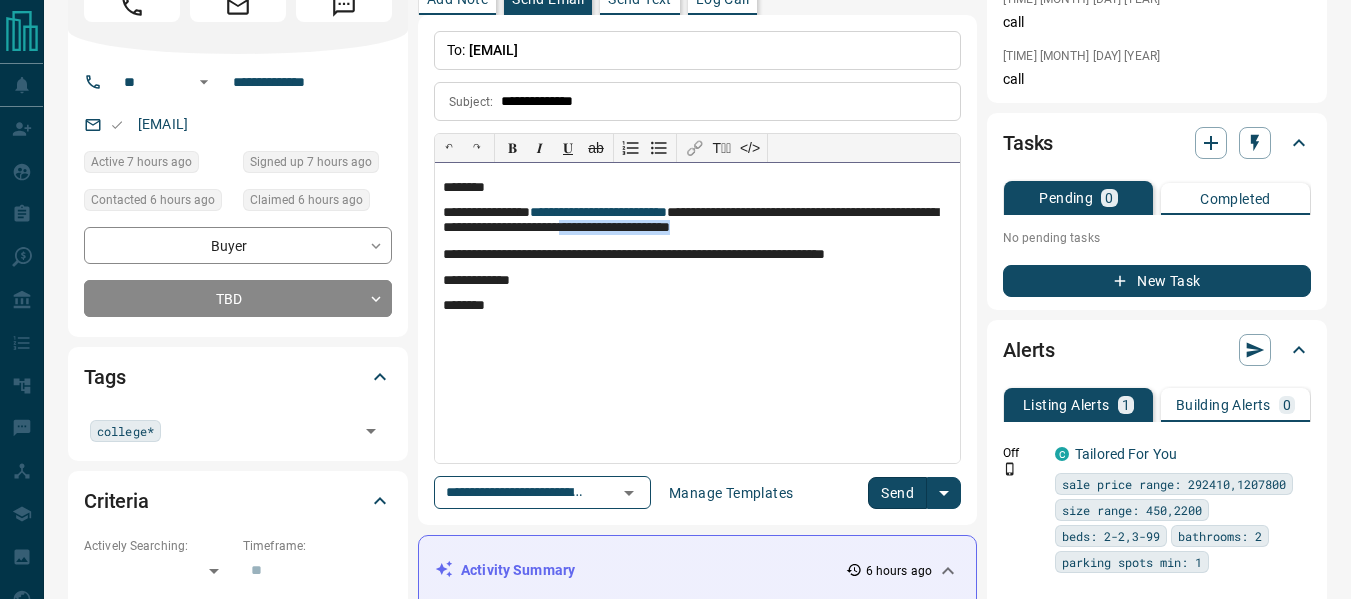 click on "**********" at bounding box center [697, 222] 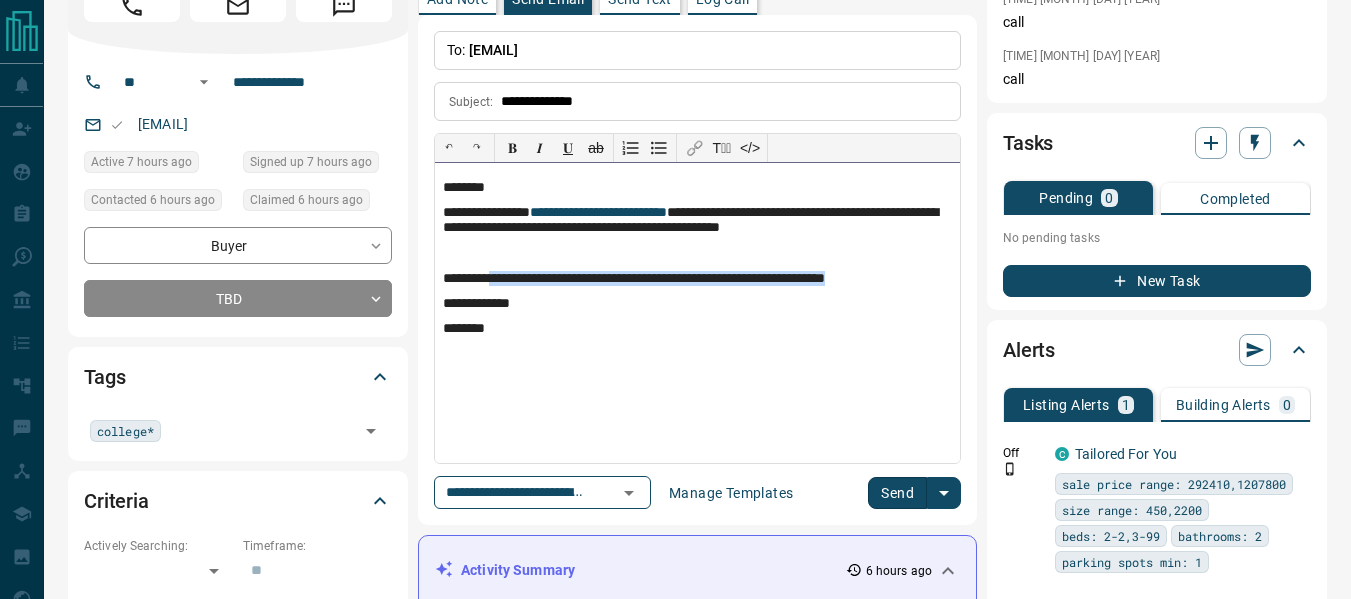 drag, startPoint x: 945, startPoint y: 279, endPoint x: 497, endPoint y: 287, distance: 448.0714 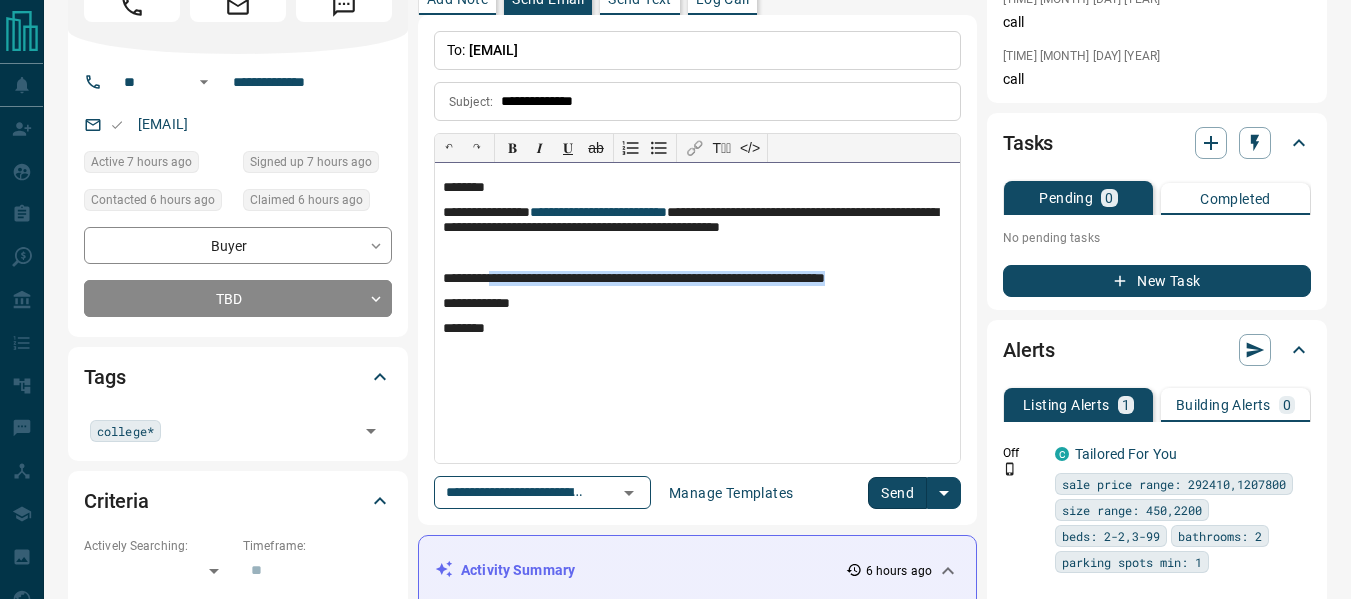 click on "**********" at bounding box center [697, 279] 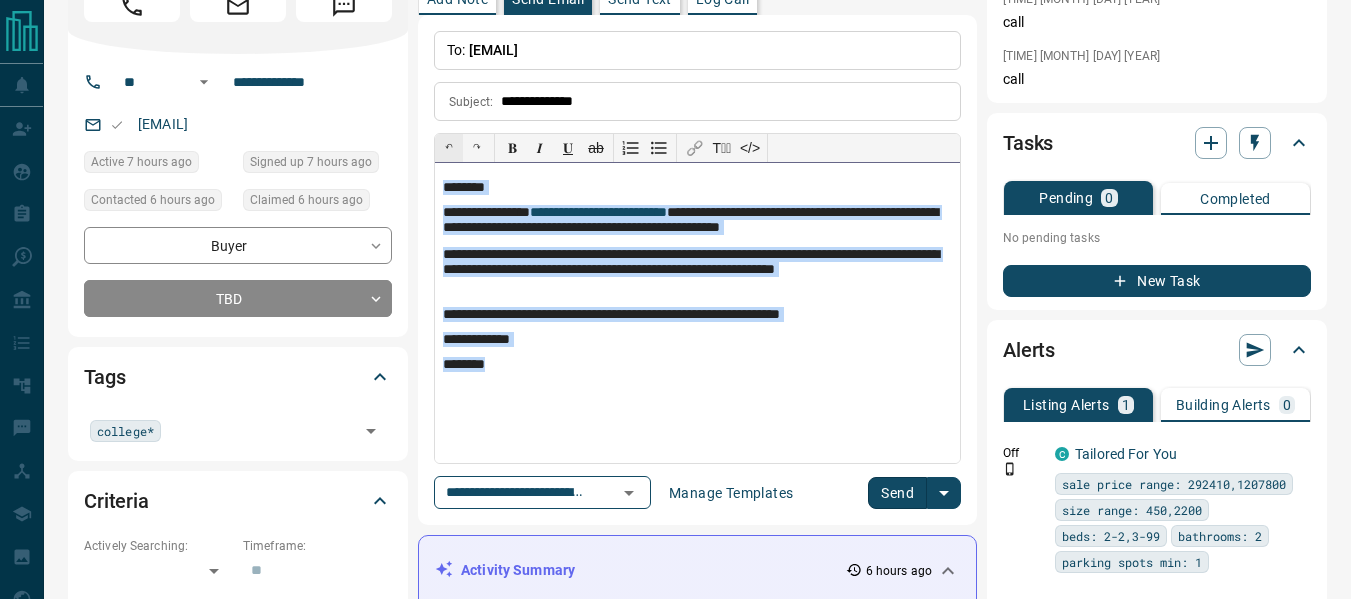 drag, startPoint x: 534, startPoint y: 386, endPoint x: 436, endPoint y: 141, distance: 263.87308 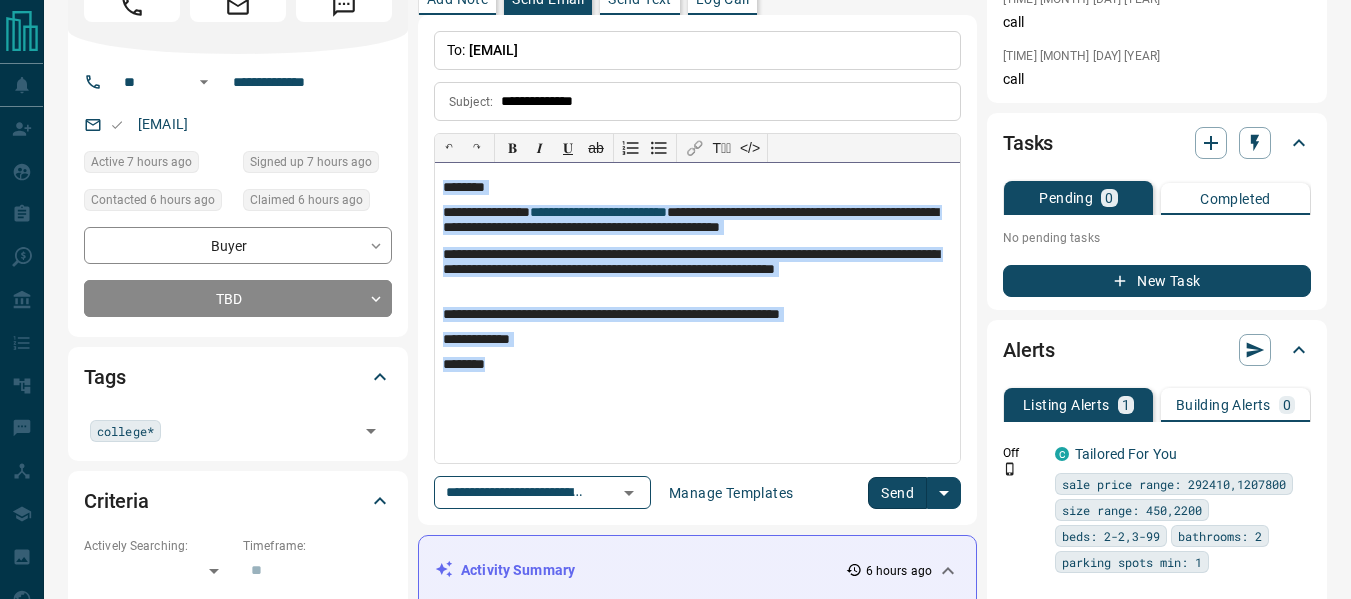 click on "T̲ₓ" at bounding box center (722, 148) 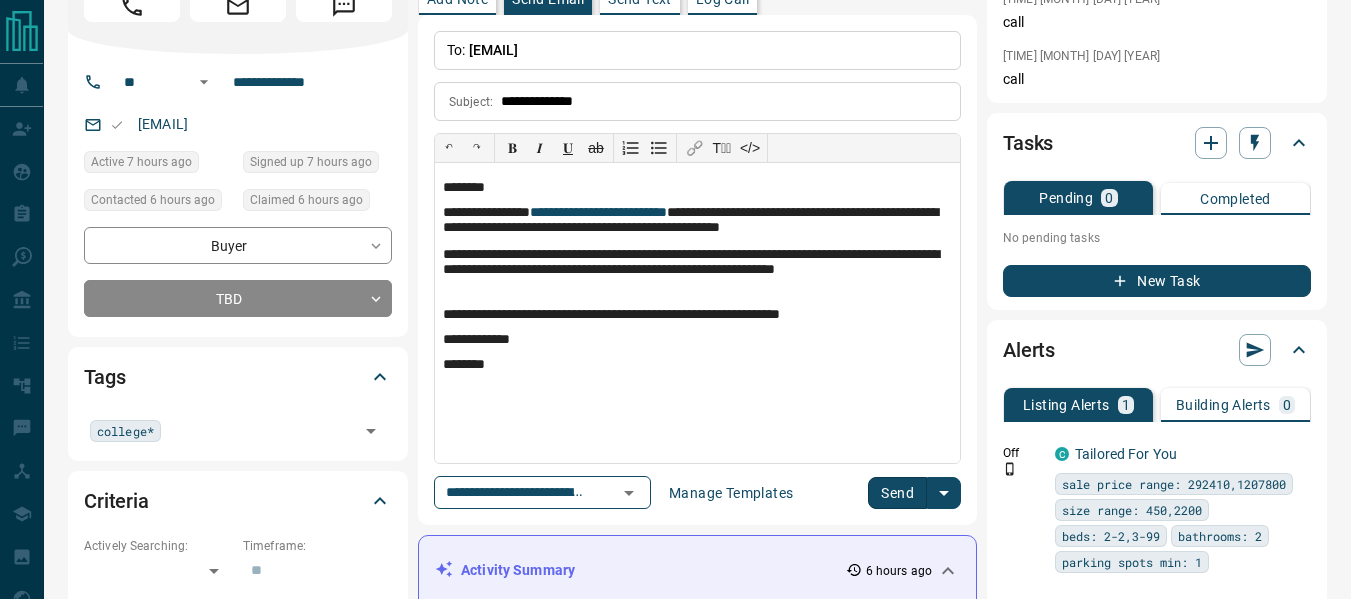 click on "Send" at bounding box center [897, 493] 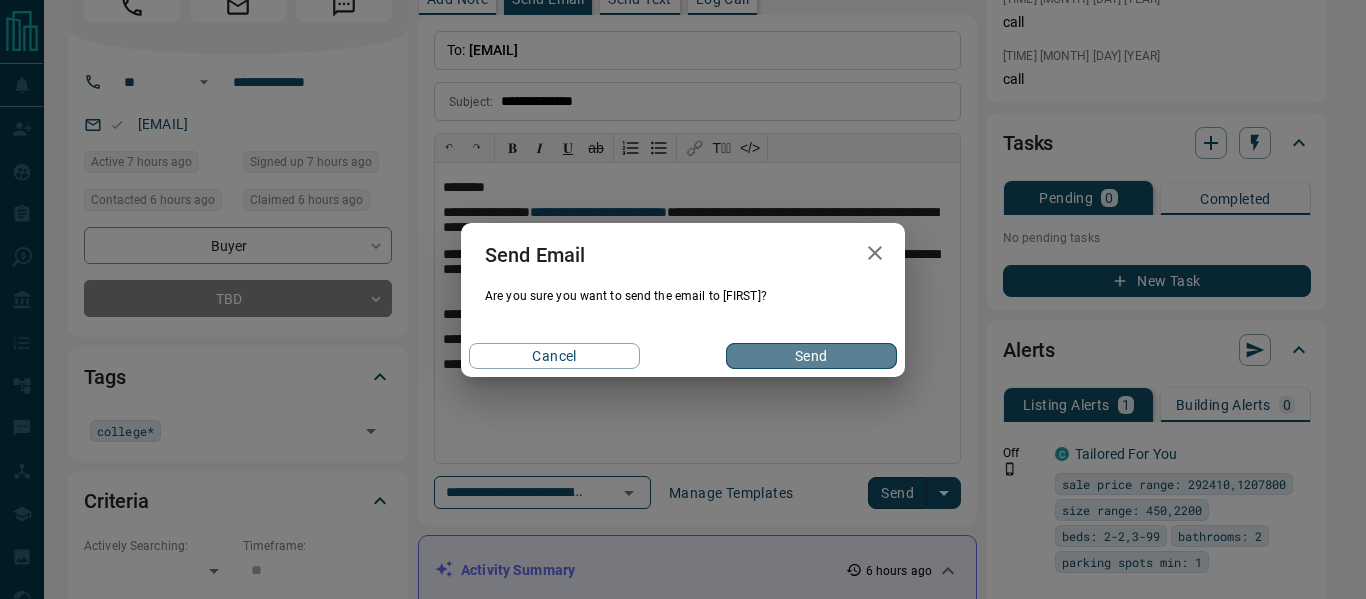 click on "Send" at bounding box center [811, 356] 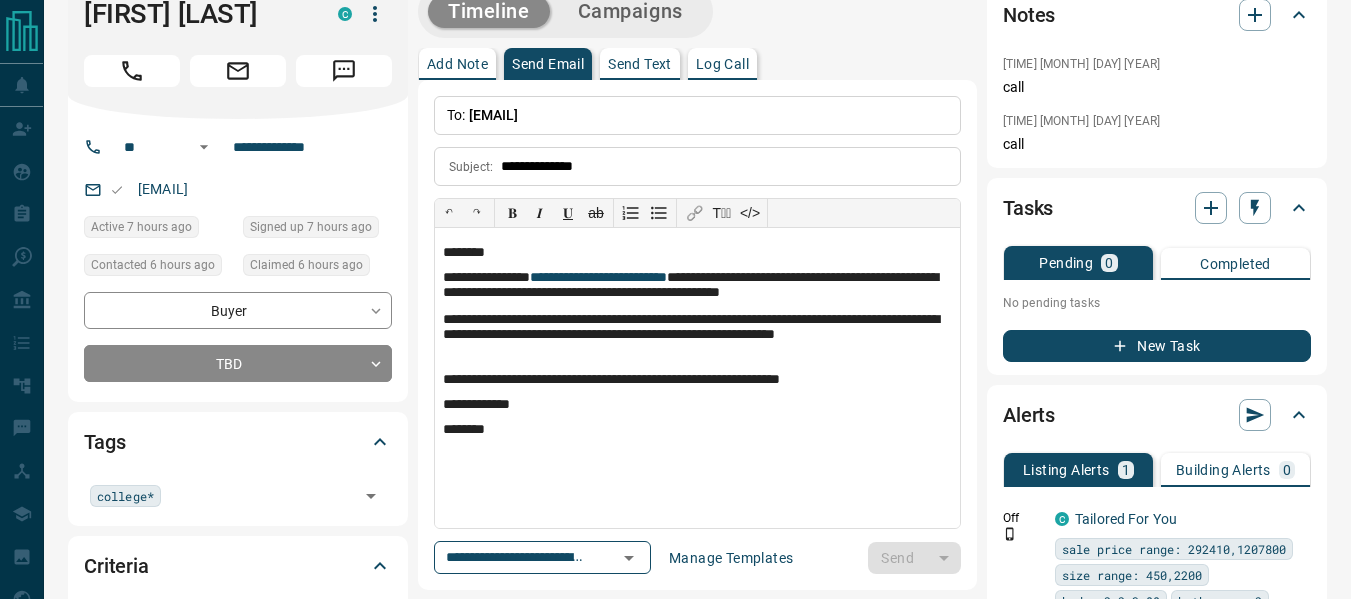 scroll, scrollTop: 0, scrollLeft: 0, axis: both 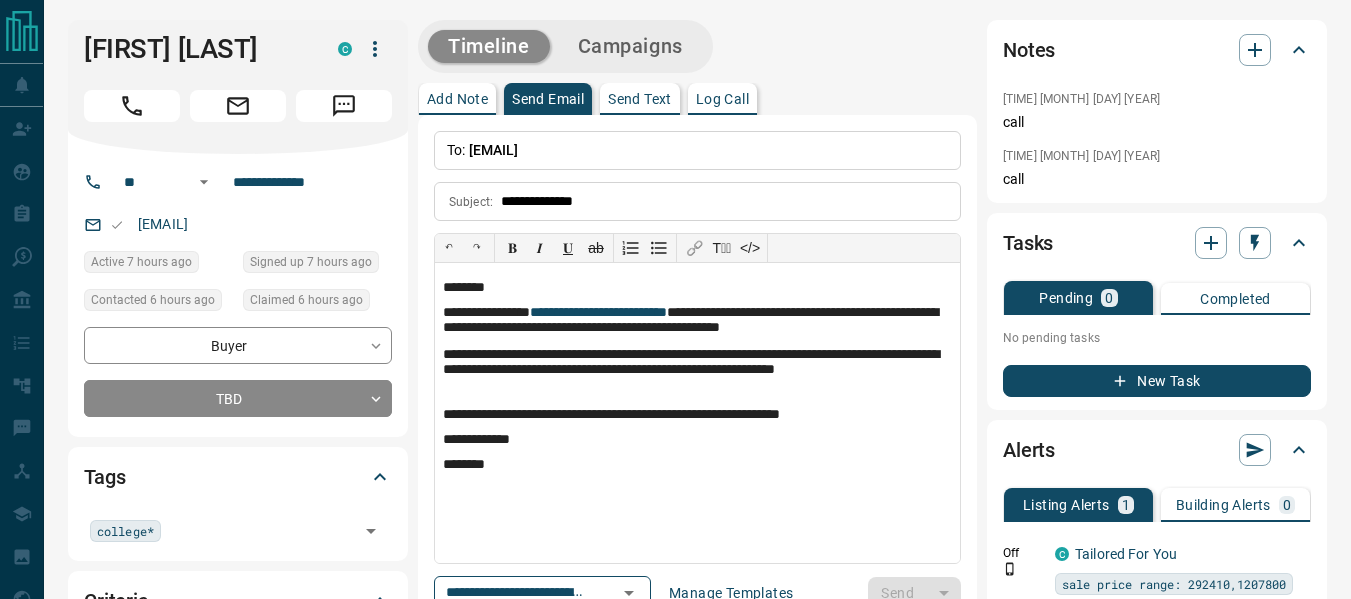 type 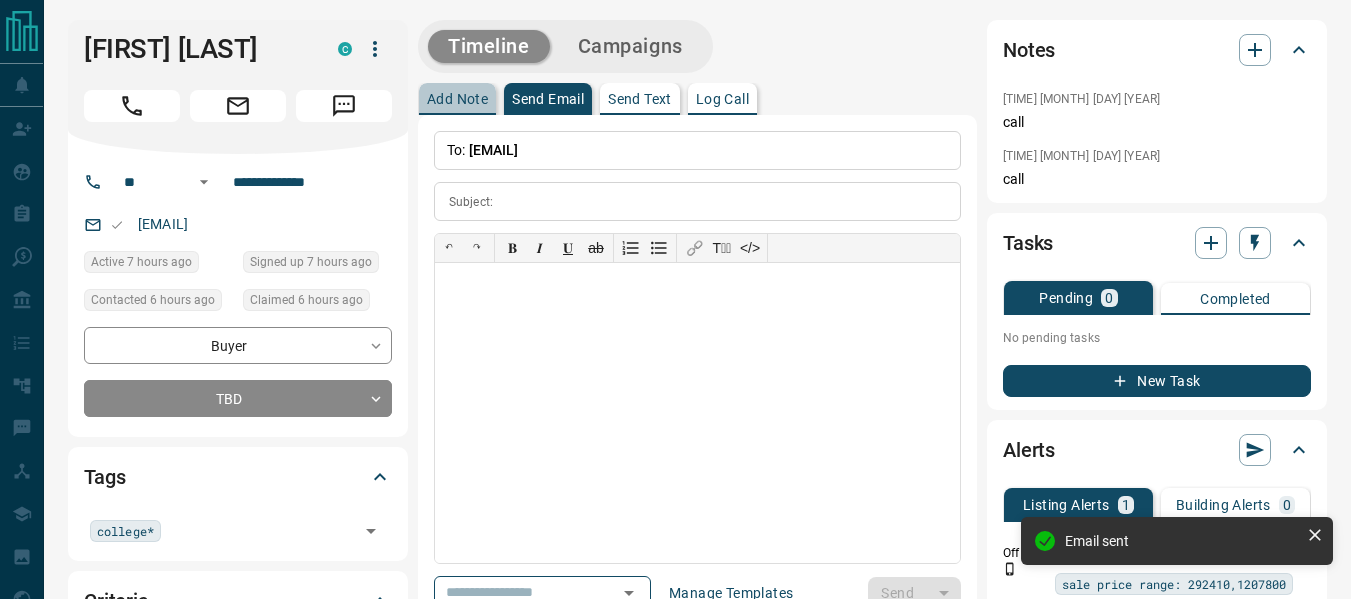 click on "Add Note" at bounding box center (457, 99) 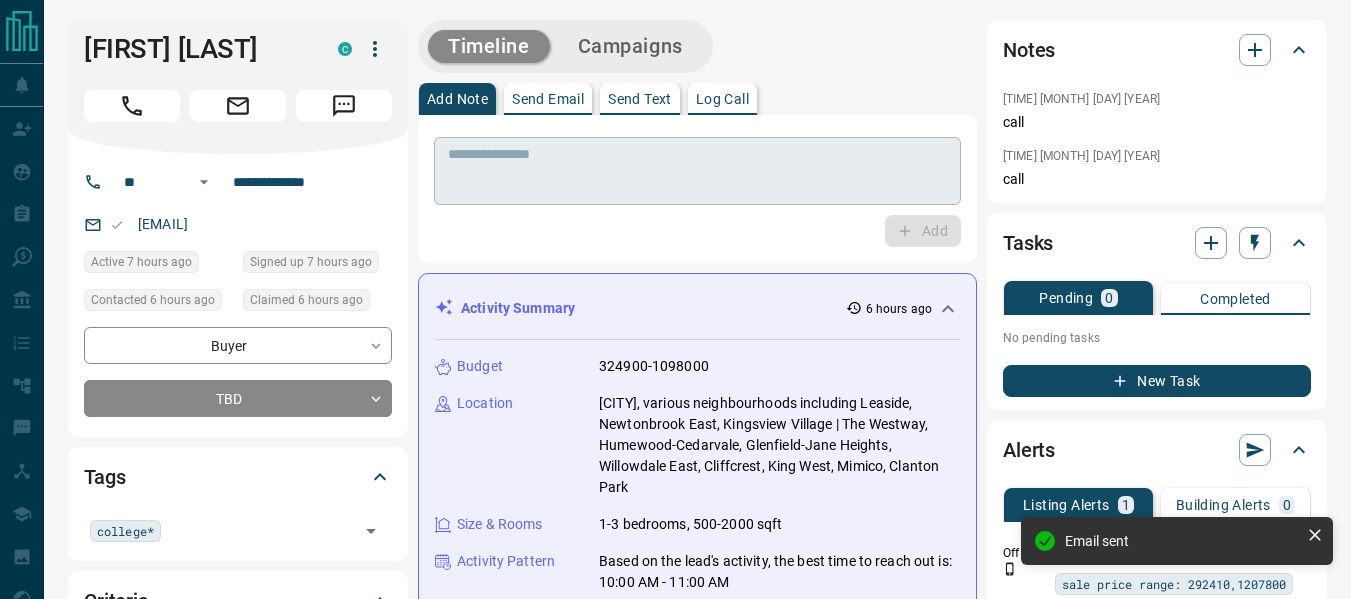 click at bounding box center [697, 171] 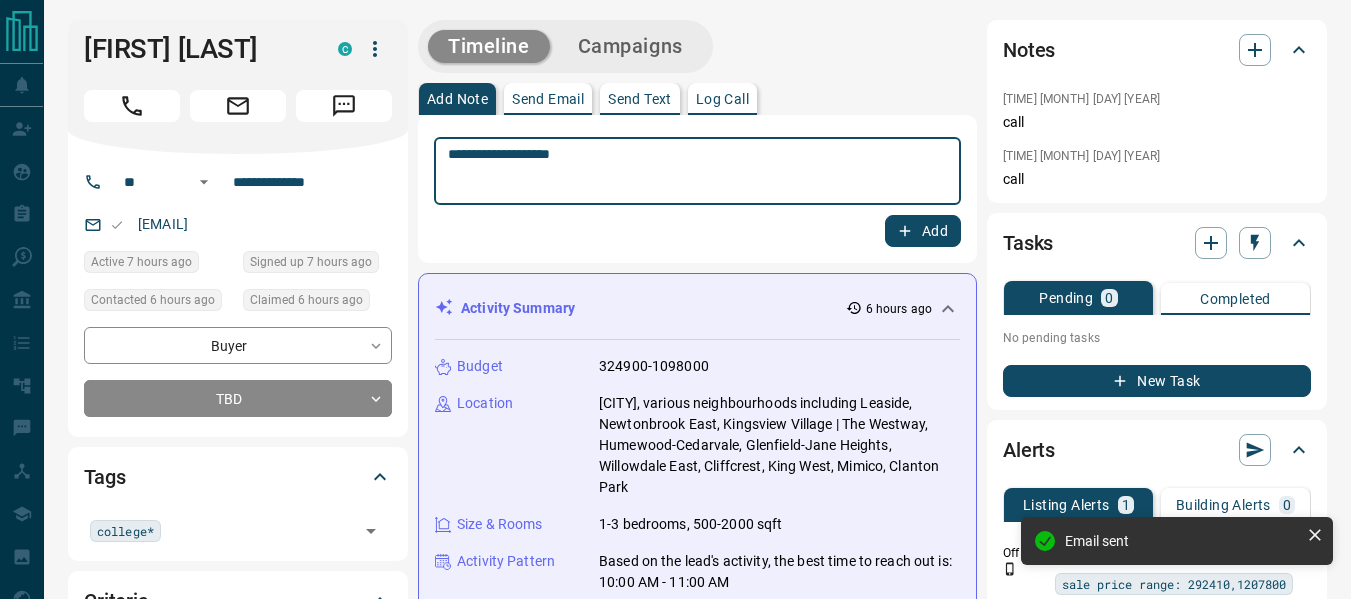 paste on "**********" 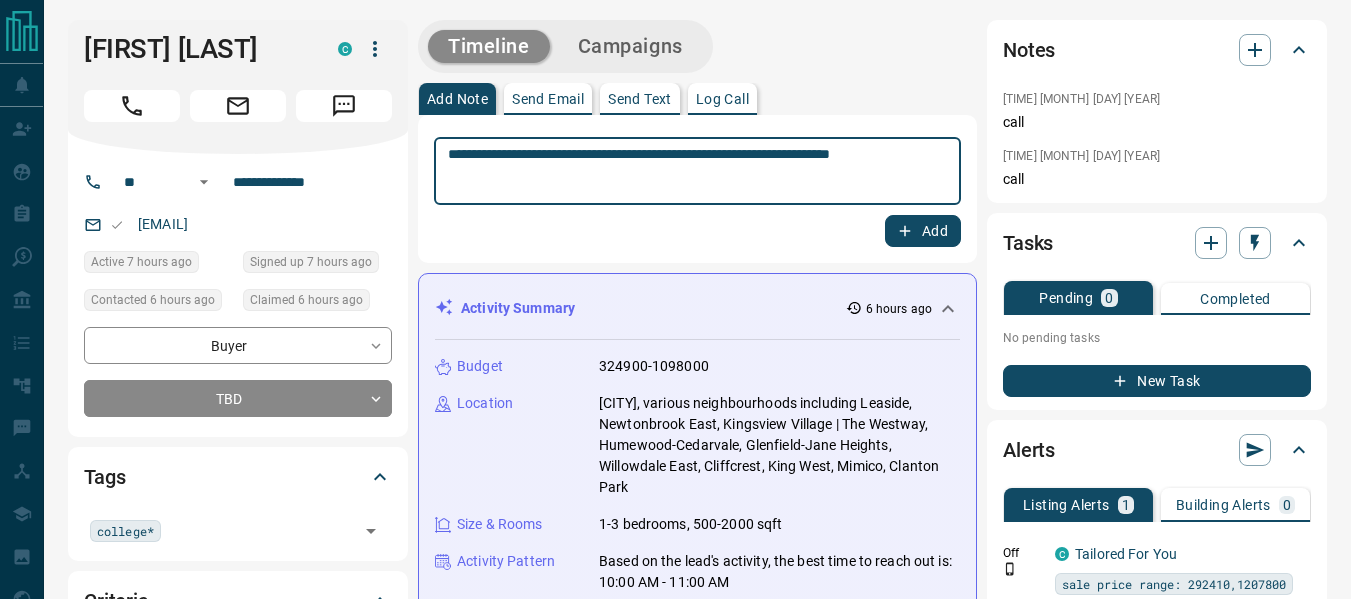type on "**********" 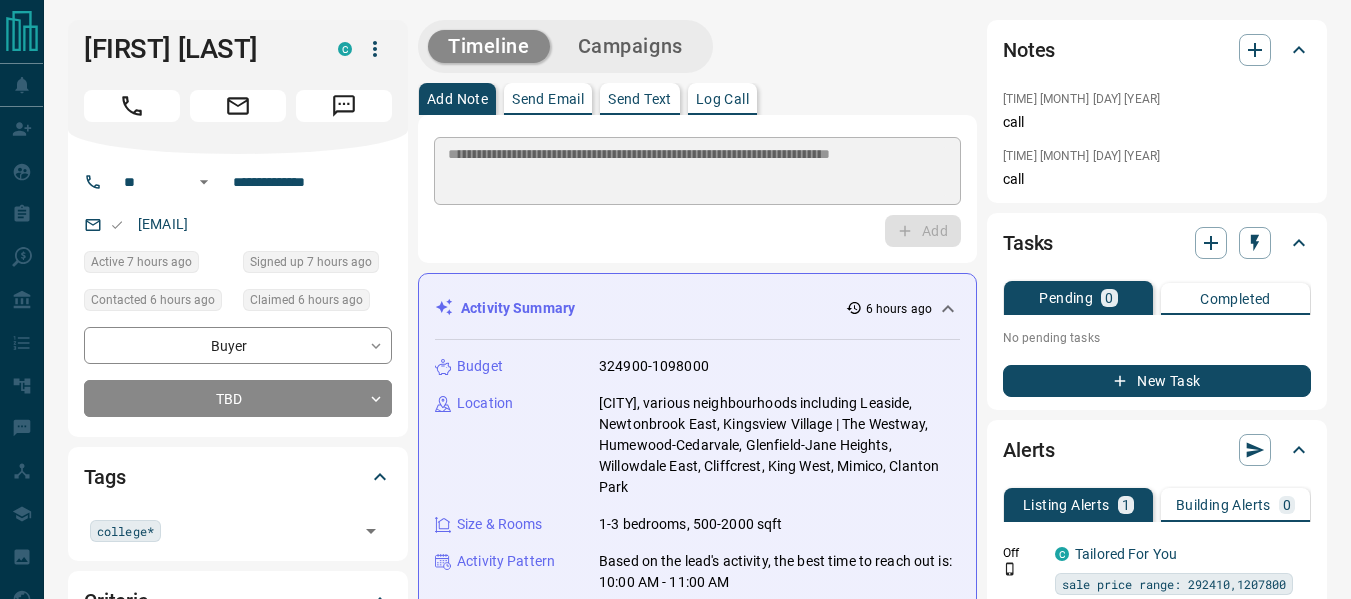 type 